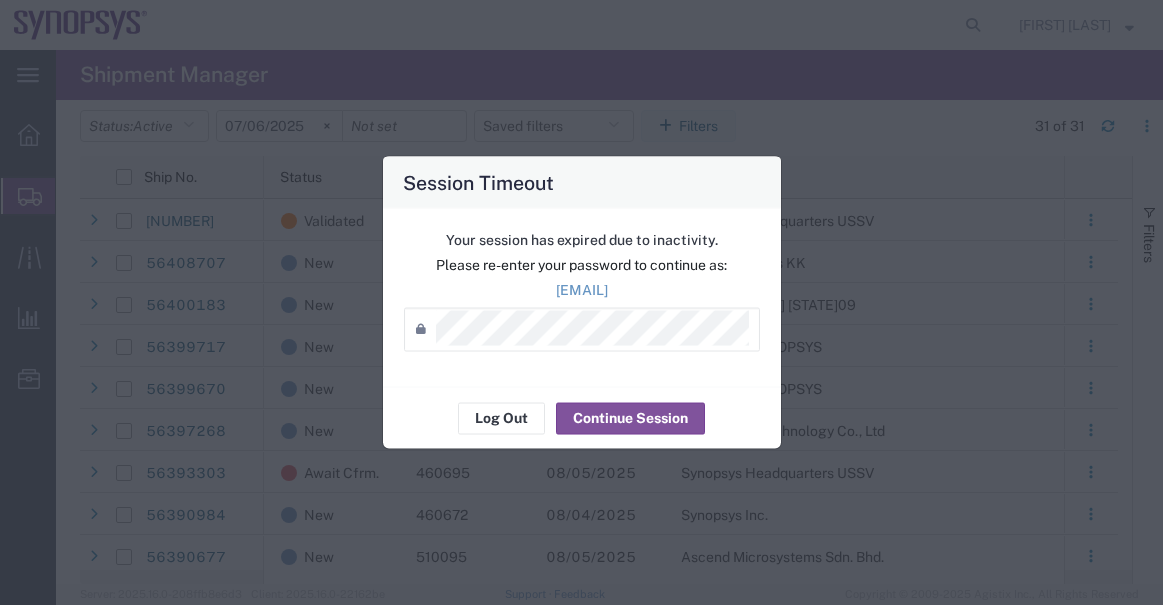 scroll, scrollTop: 0, scrollLeft: 0, axis: both 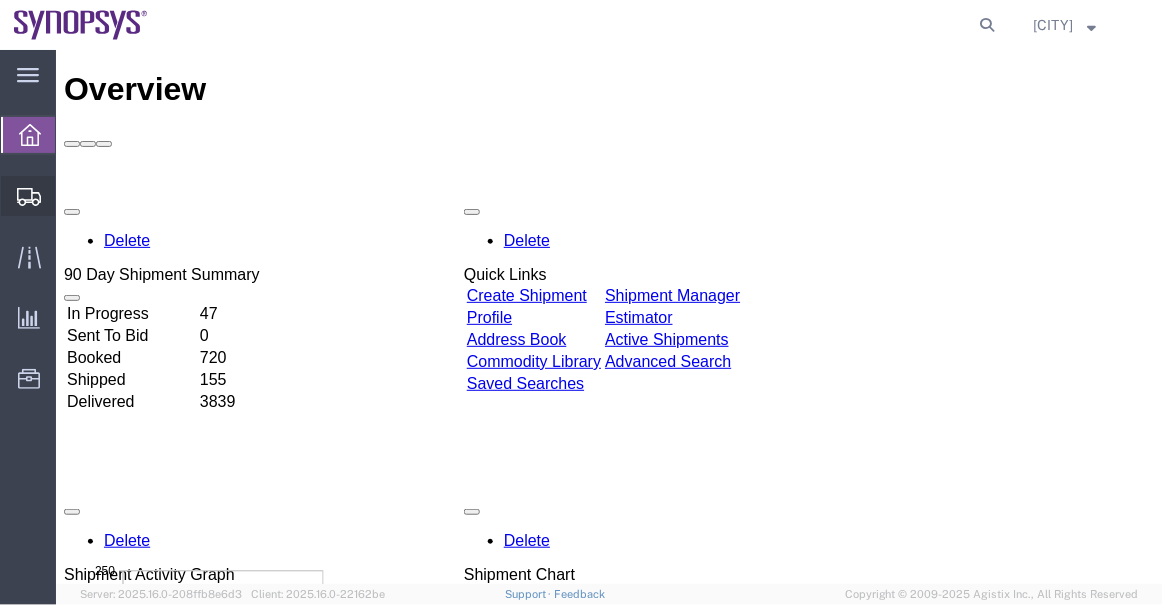 click on "Shipment Manager" 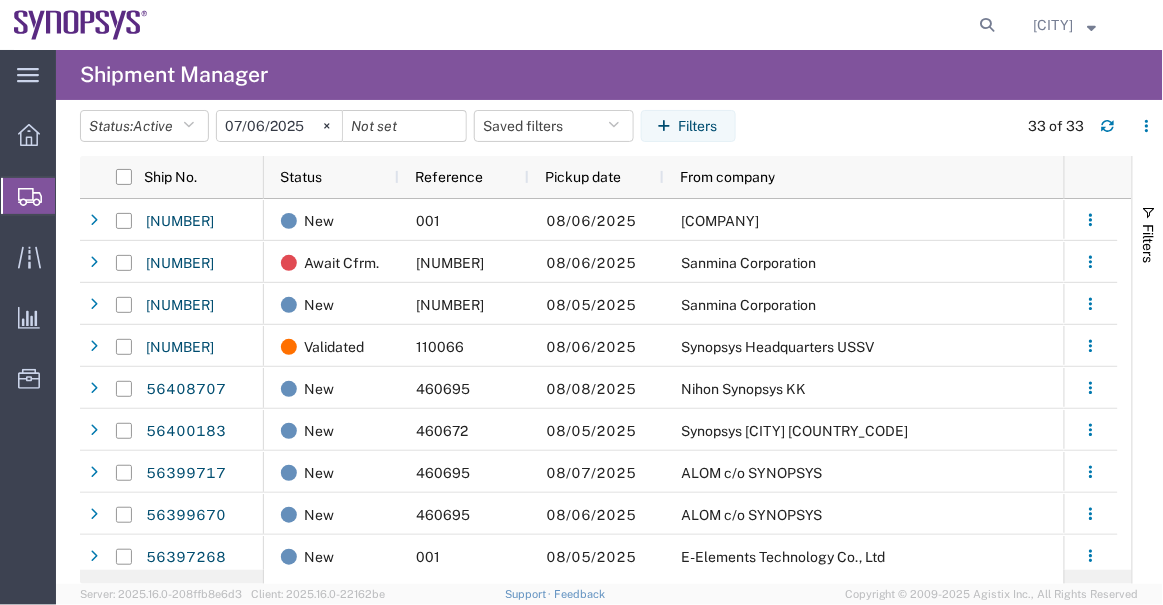 scroll, scrollTop: 0, scrollLeft: 19, axis: horizontal 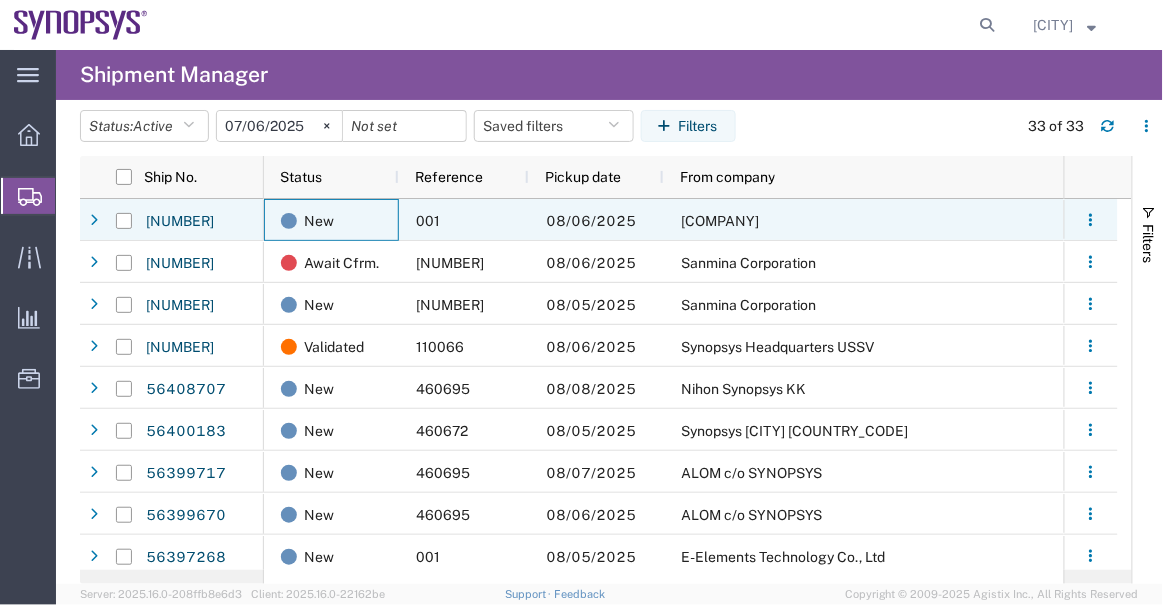 click on "New" 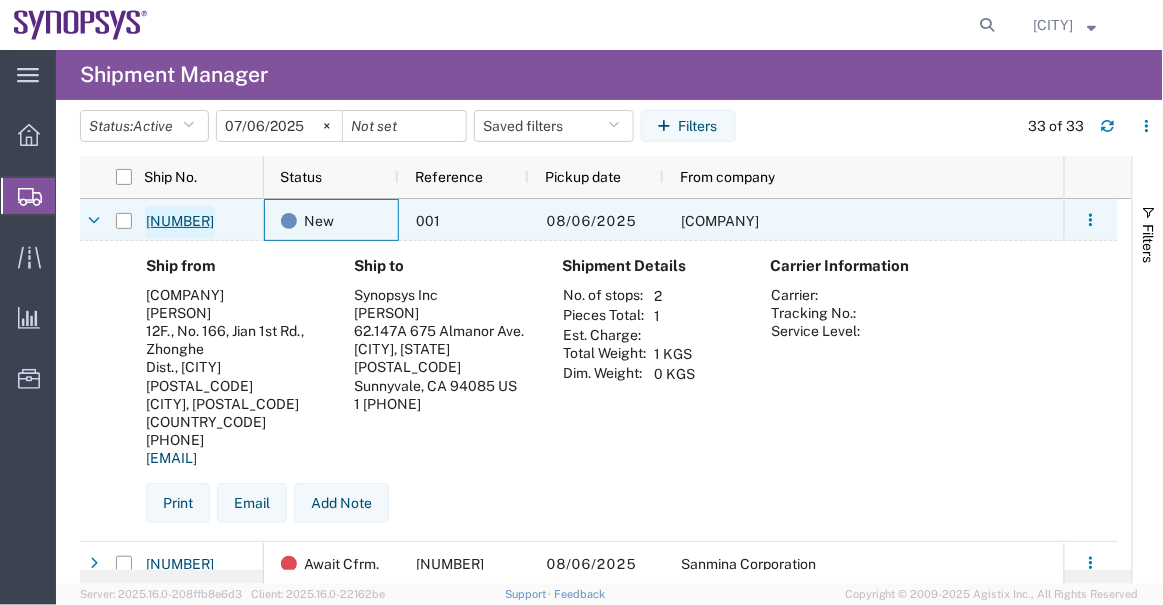 click on "[NUMBER]" 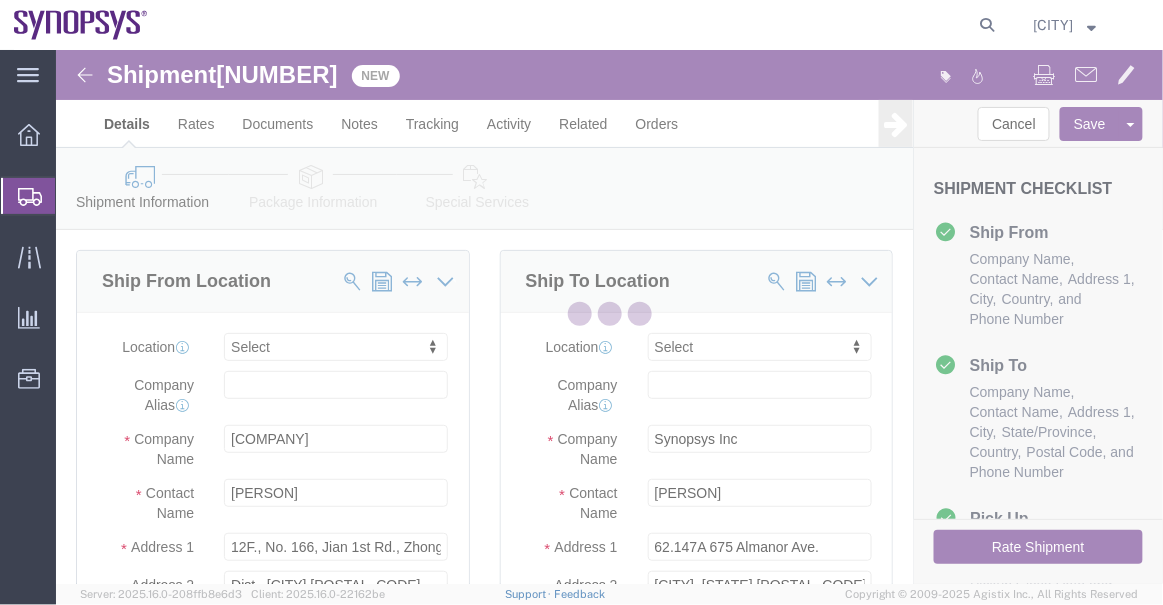 select 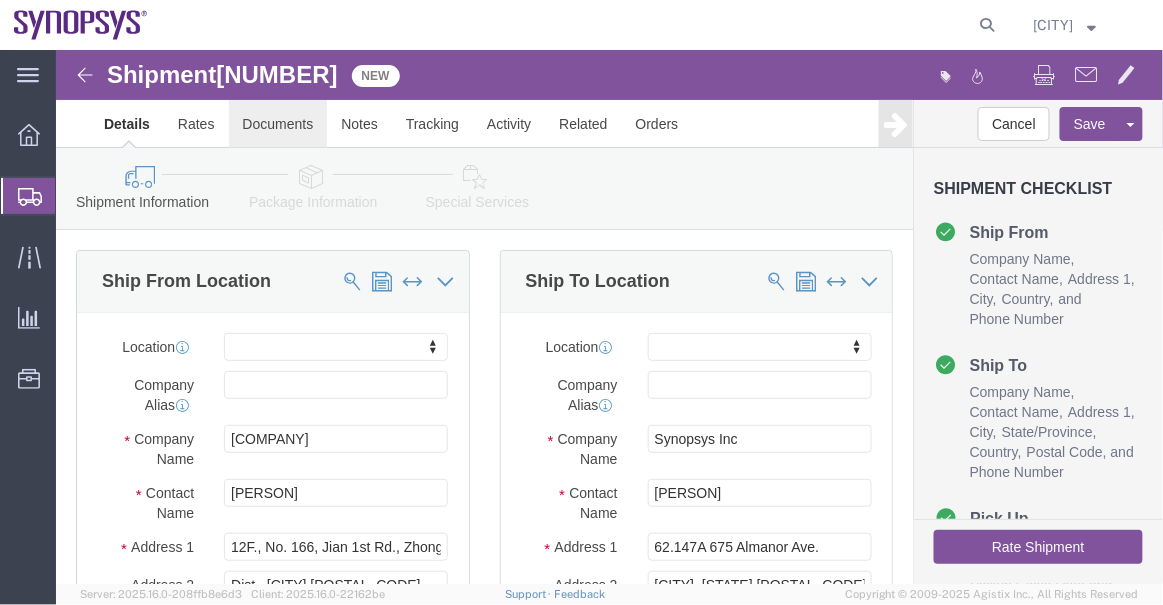 click on "Documents" 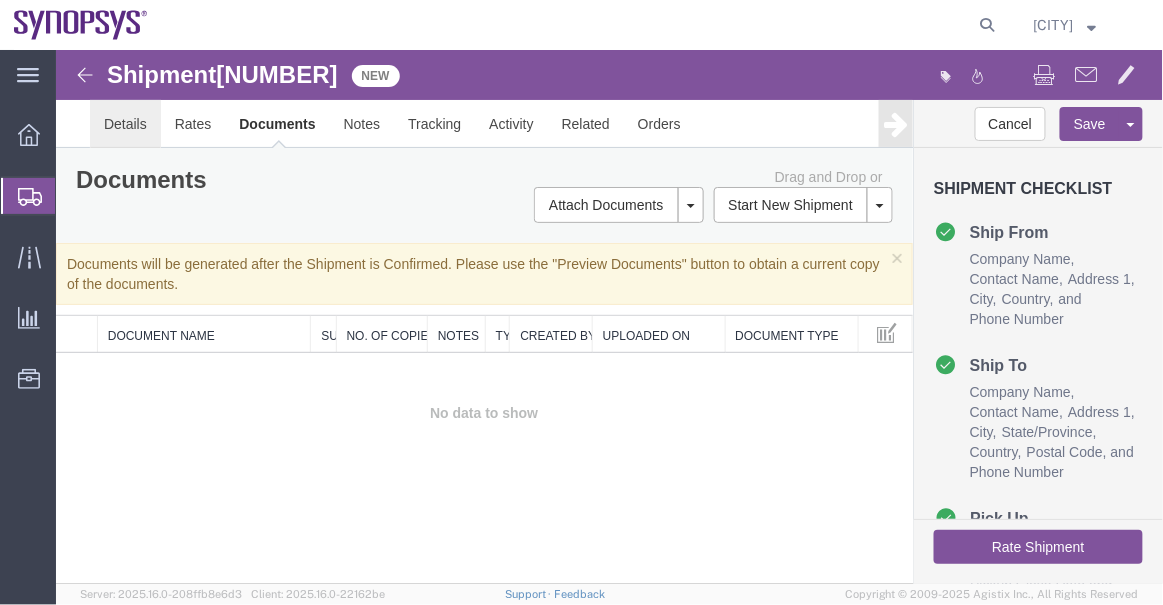 click on "Details" at bounding box center (124, 123) 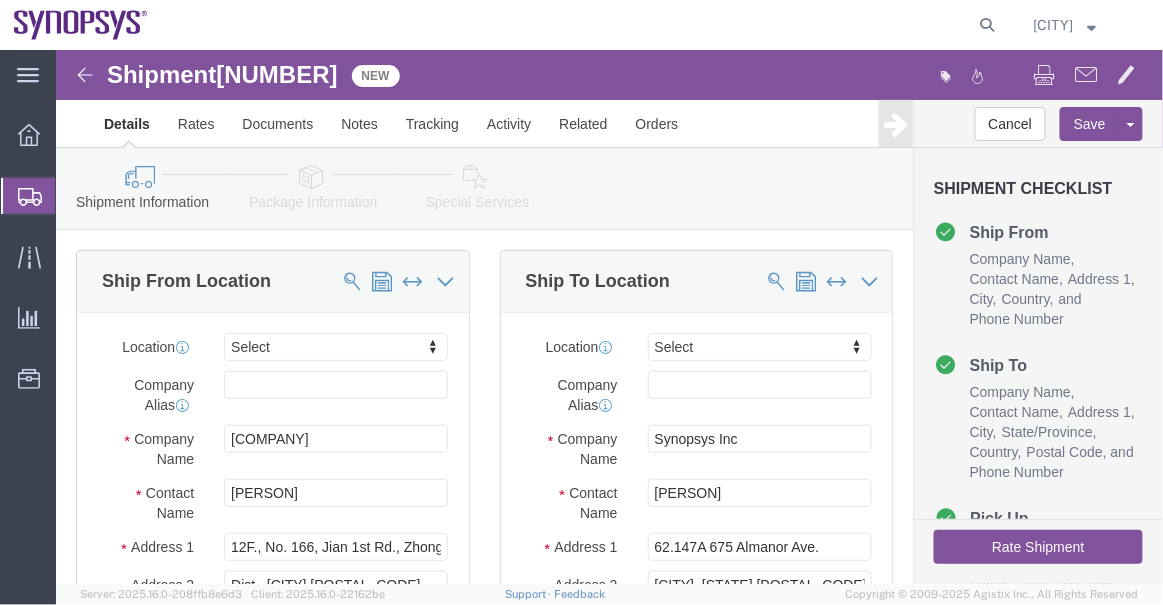 click on "Package Information" 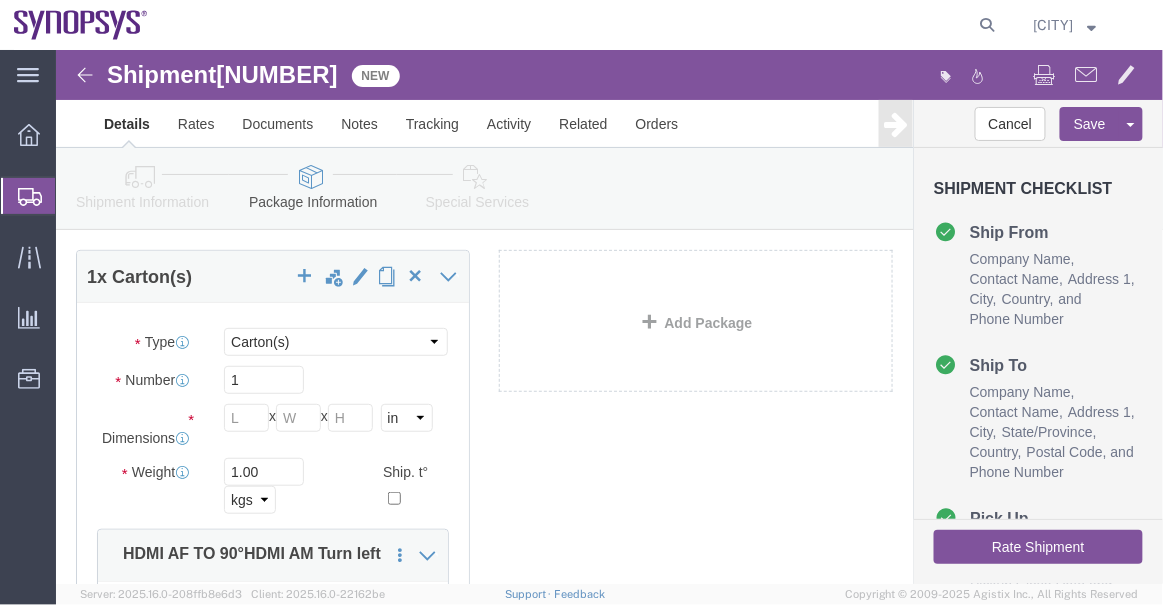 scroll, scrollTop: 0, scrollLeft: 0, axis: both 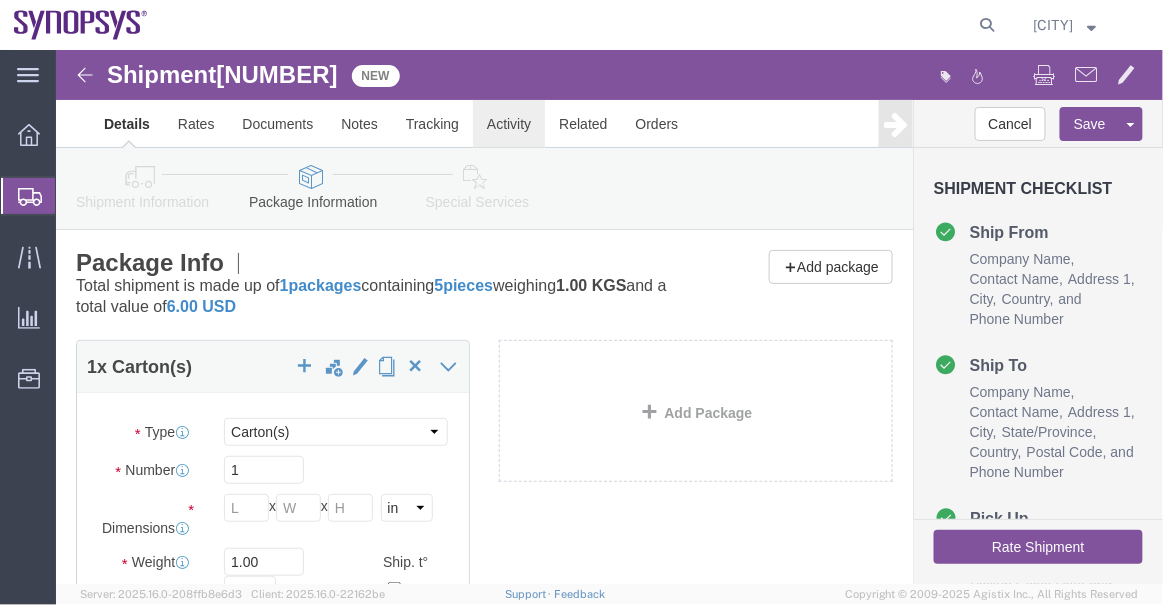 click on "Activity" 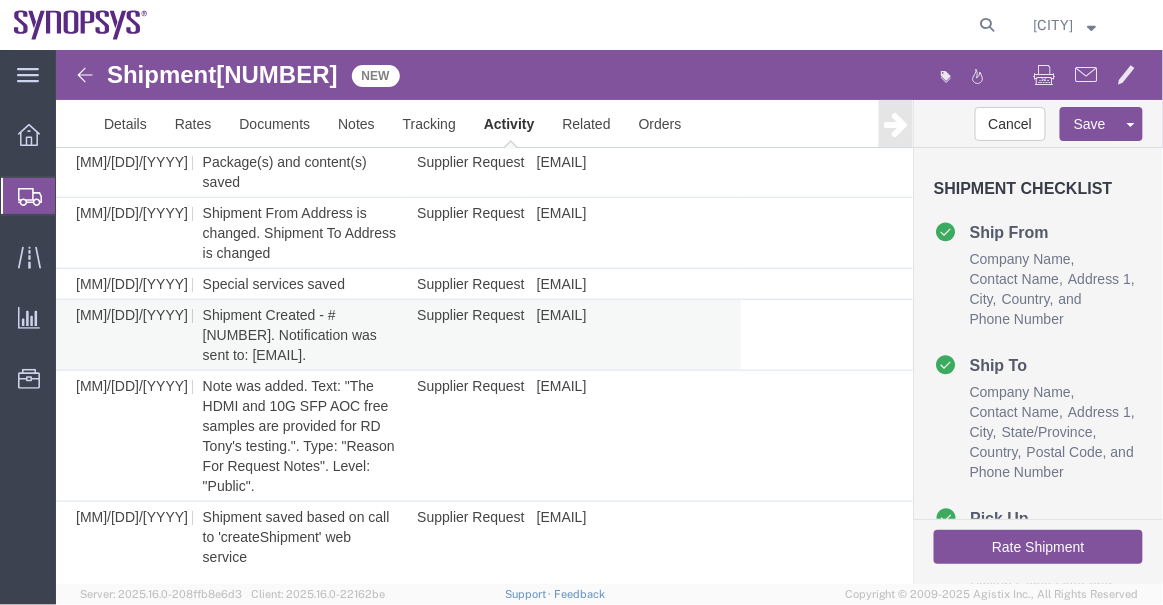 scroll, scrollTop: 350, scrollLeft: 0, axis: vertical 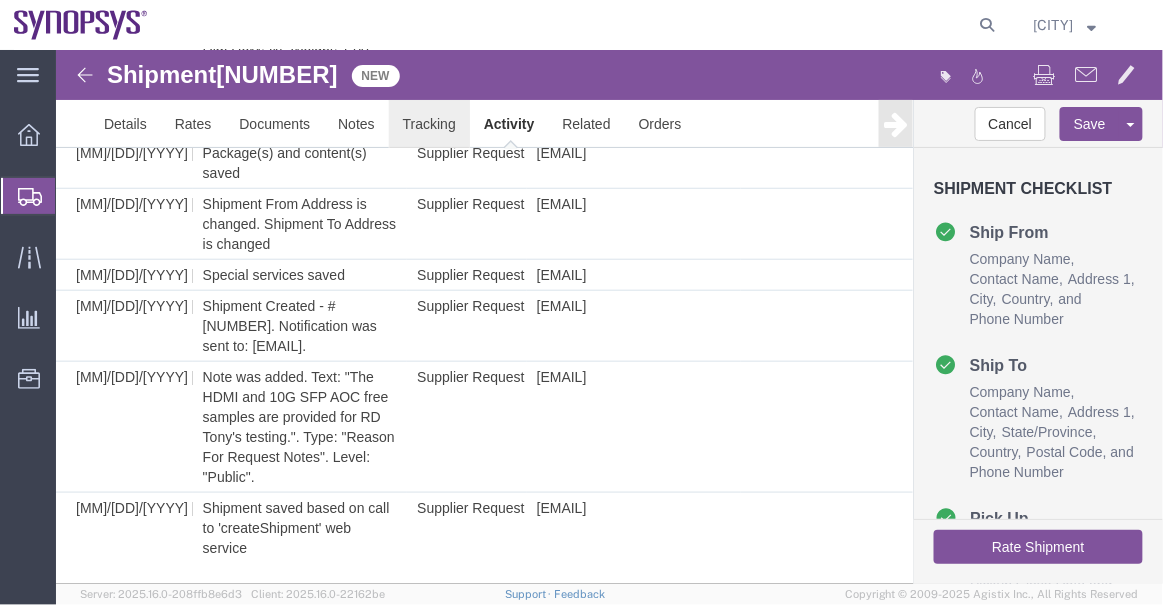 click on "Tracking" at bounding box center (428, 123) 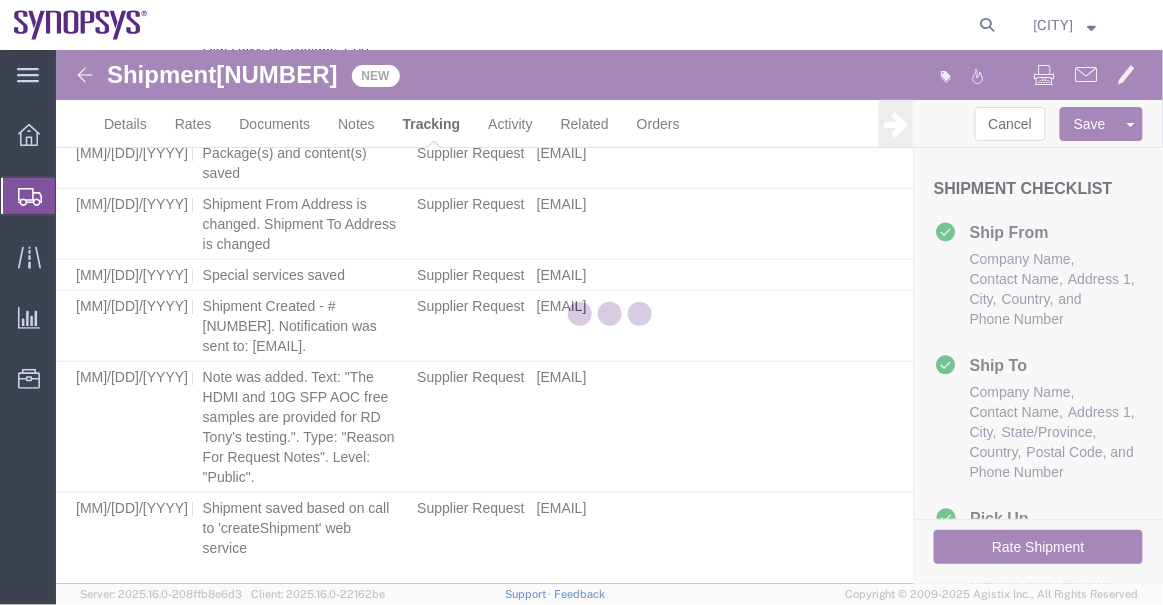 scroll, scrollTop: 0, scrollLeft: 0, axis: both 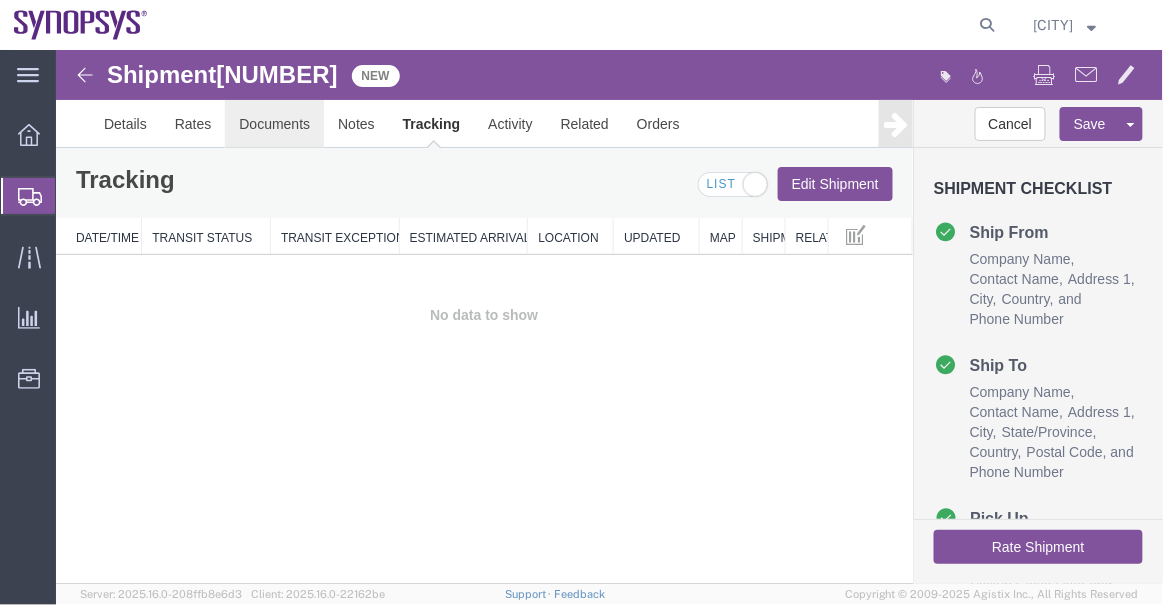 click on "Documents" at bounding box center [273, 123] 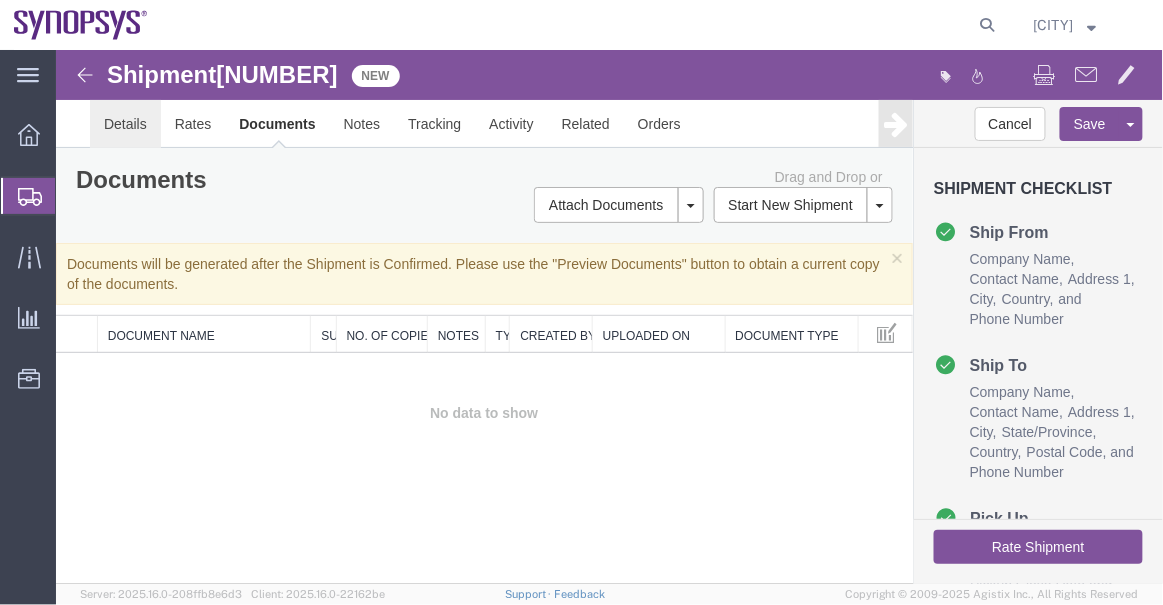 click on "Details" at bounding box center [124, 123] 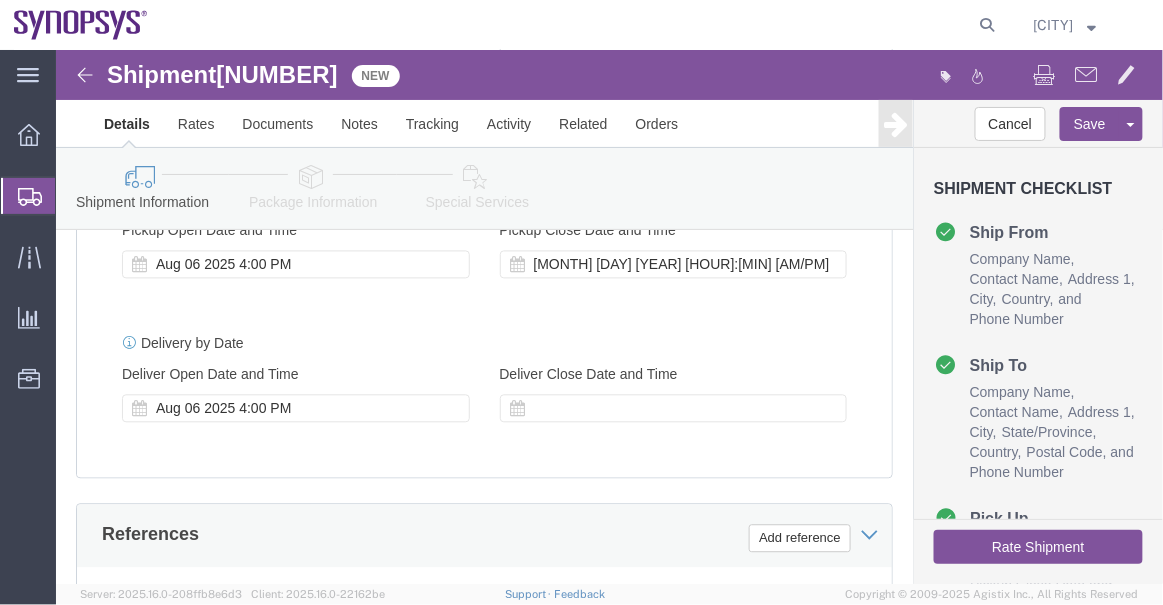 scroll, scrollTop: 1409, scrollLeft: 0, axis: vertical 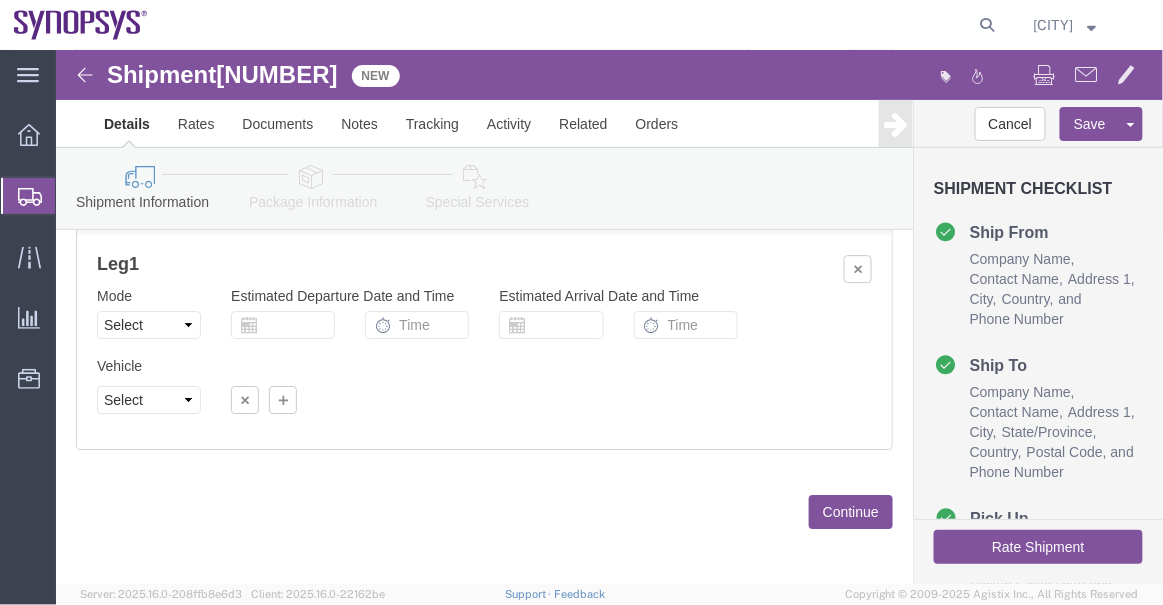 click on "Continue" 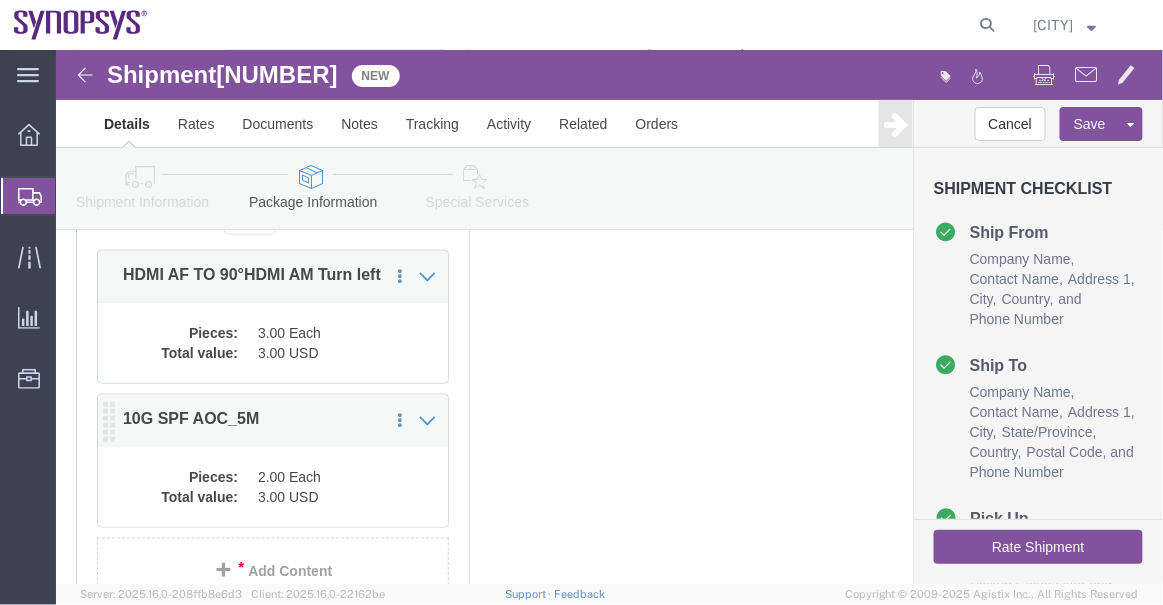 scroll, scrollTop: 278, scrollLeft: 0, axis: vertical 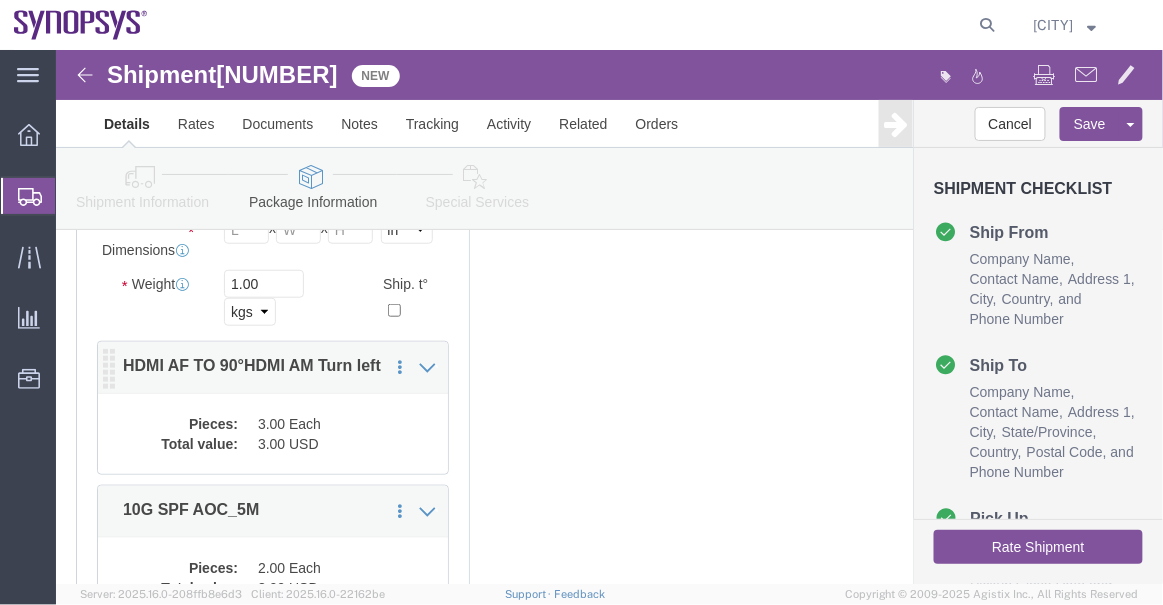 click on "3.00 Each" 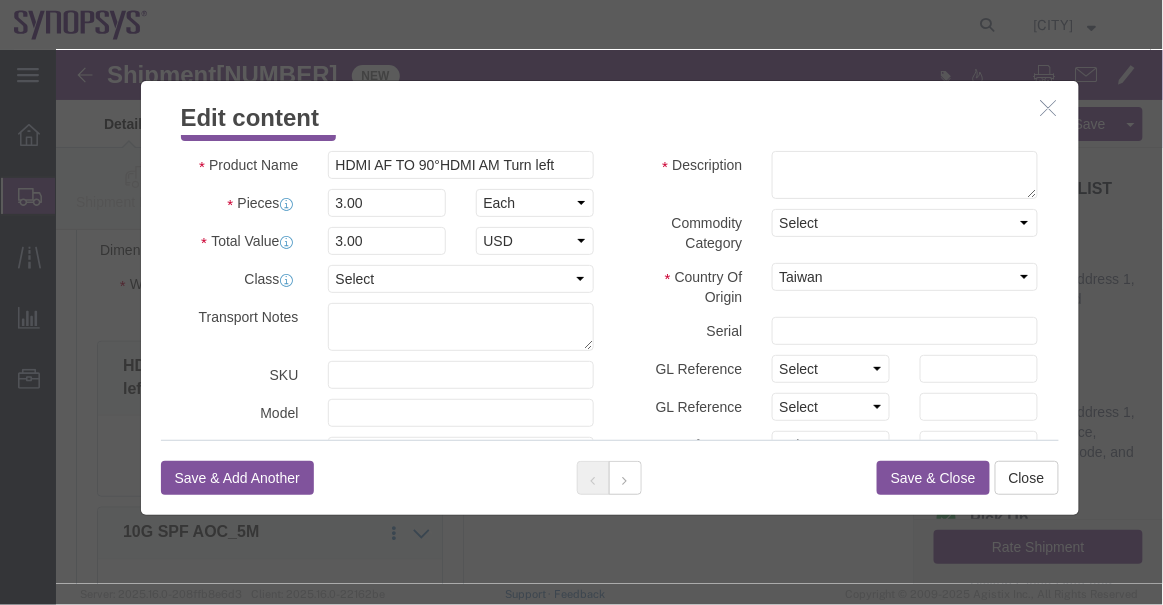 scroll, scrollTop: 0, scrollLeft: 0, axis: both 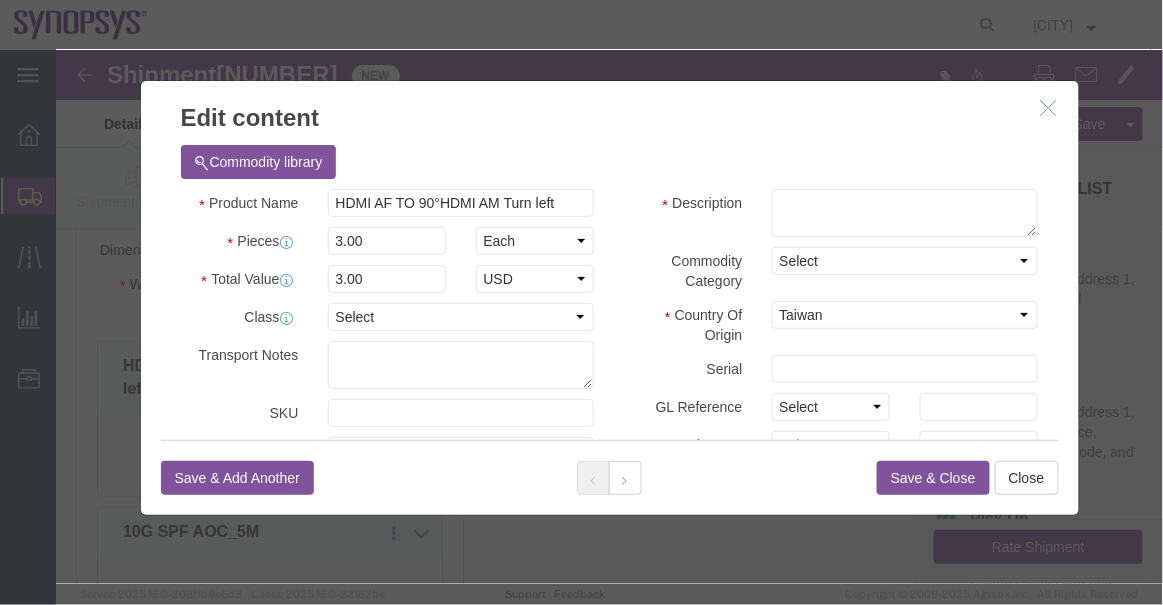 click 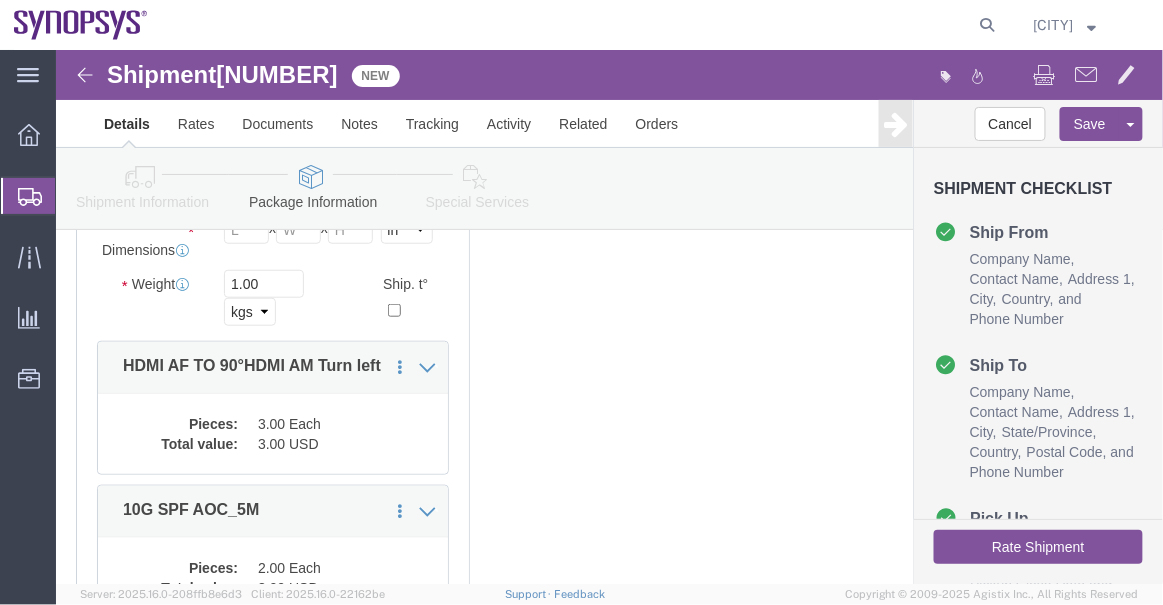 scroll, scrollTop: 551, scrollLeft: 0, axis: vertical 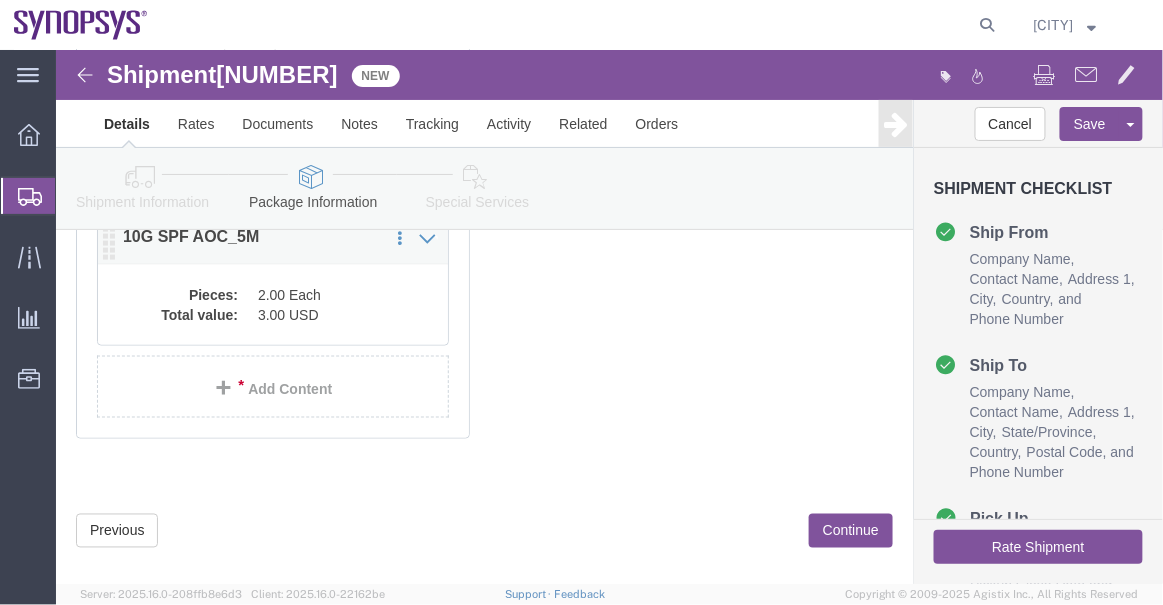 click on "2.00 Each" 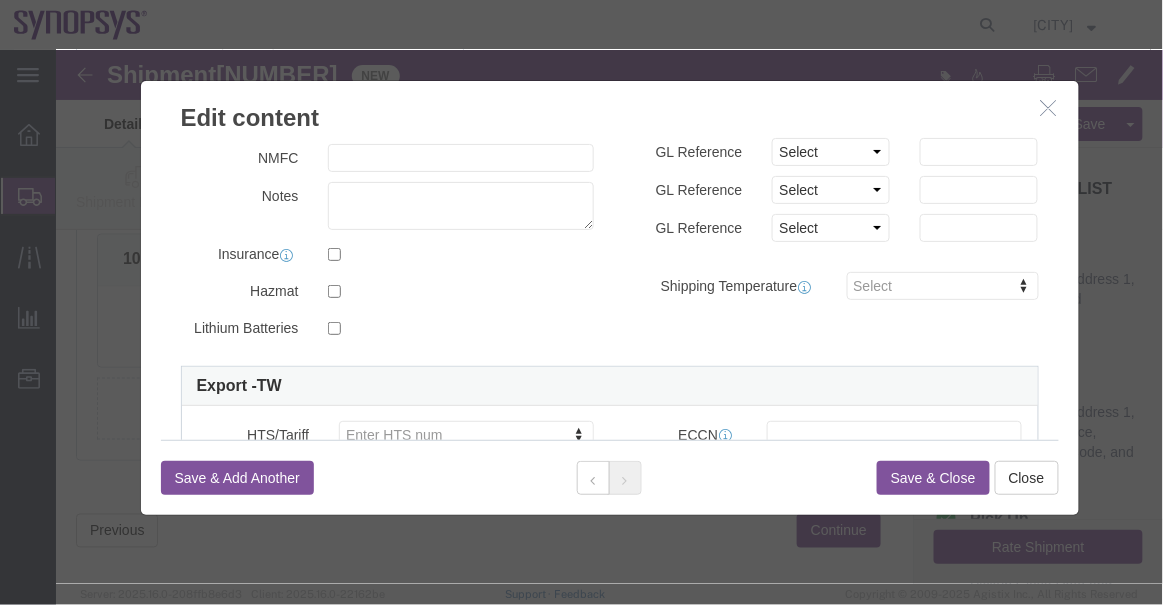 scroll, scrollTop: 0, scrollLeft: 0, axis: both 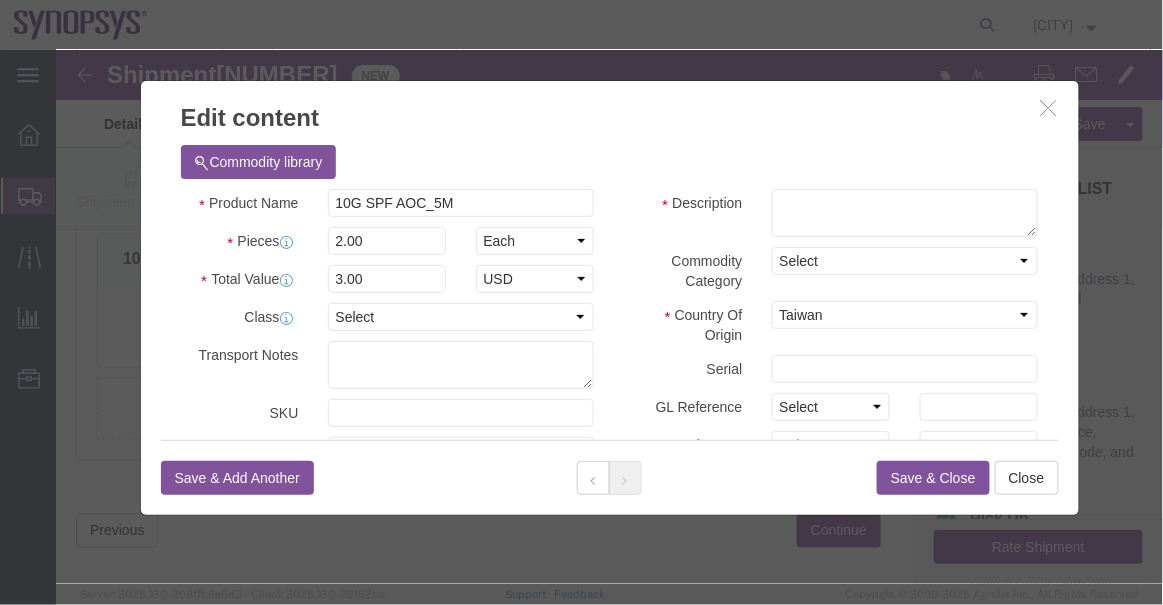 click on "Edit content" 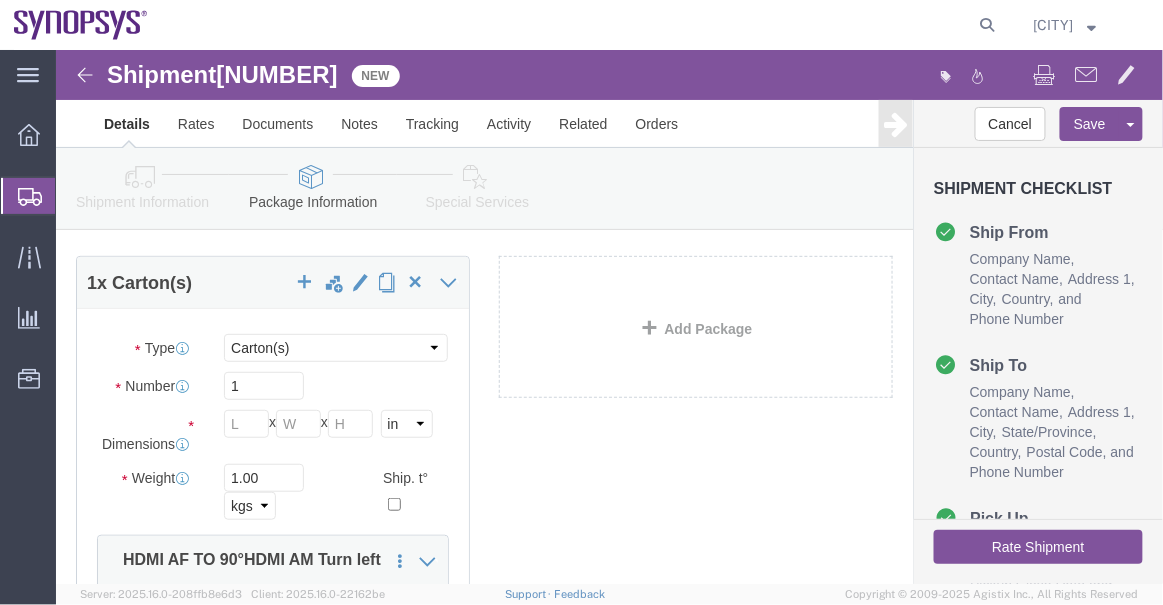 scroll, scrollTop: 0, scrollLeft: 0, axis: both 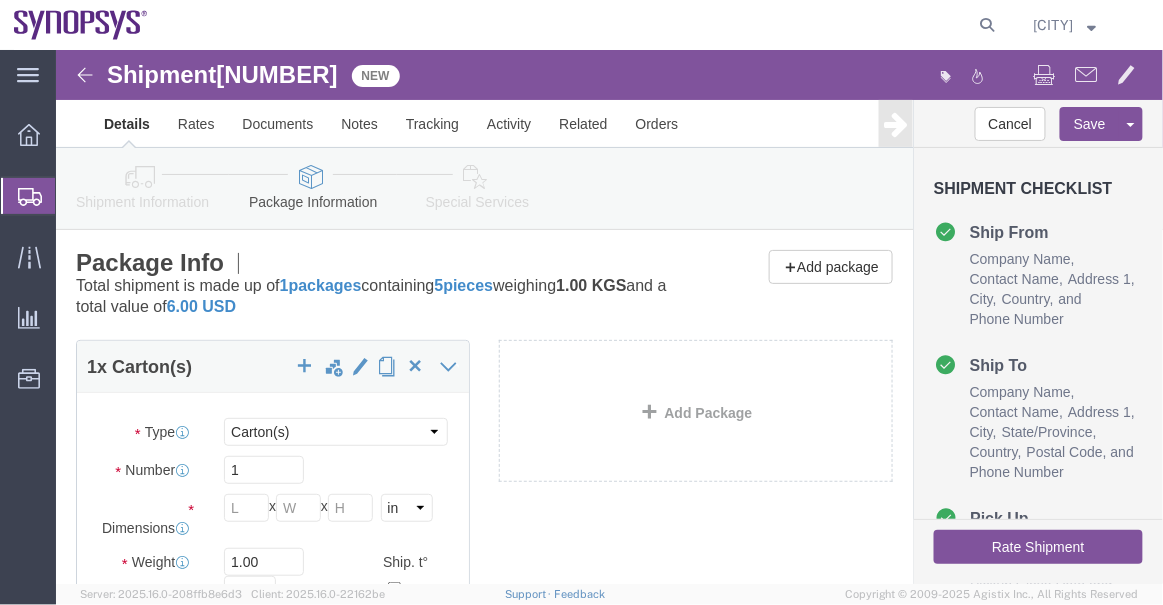 click 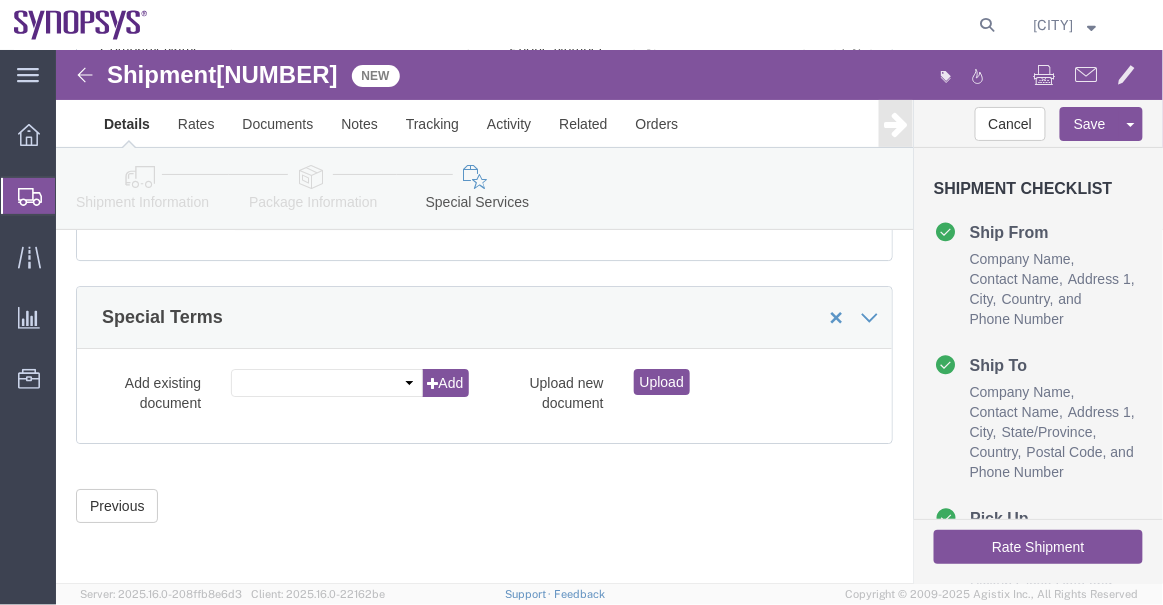 click on "Package Information" 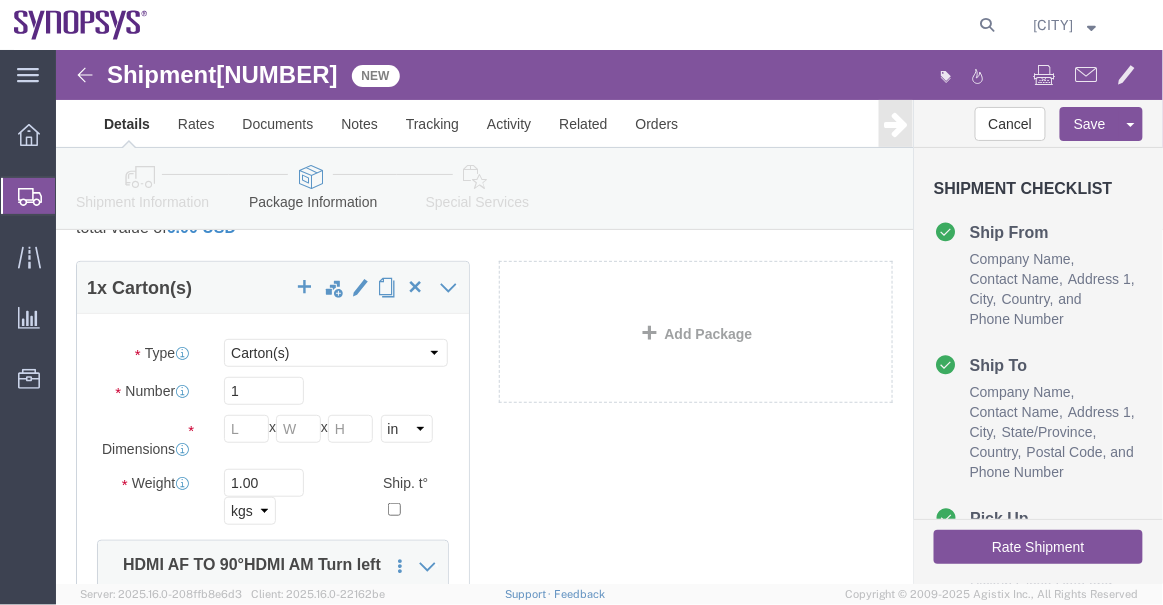 scroll, scrollTop: 0, scrollLeft: 0, axis: both 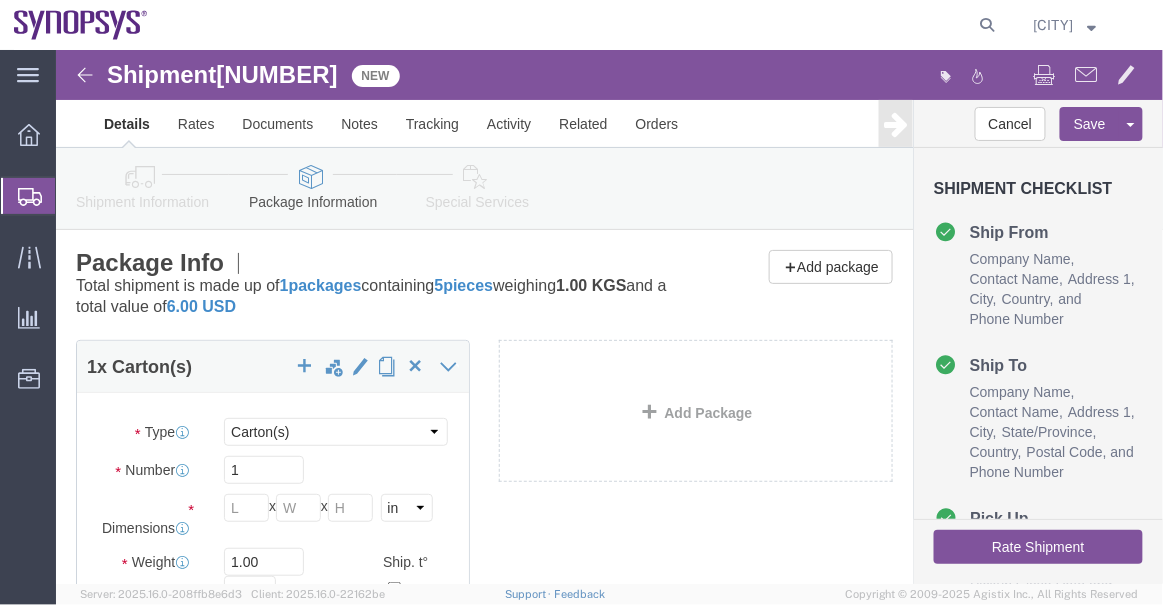click on "Shipment Information" 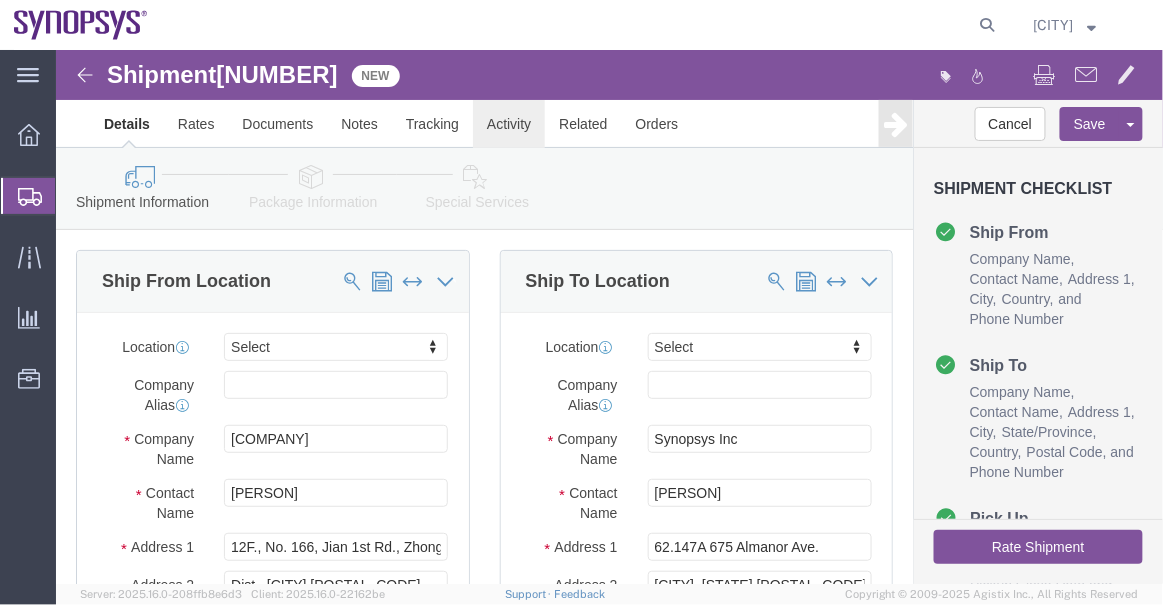 click on "Activity" 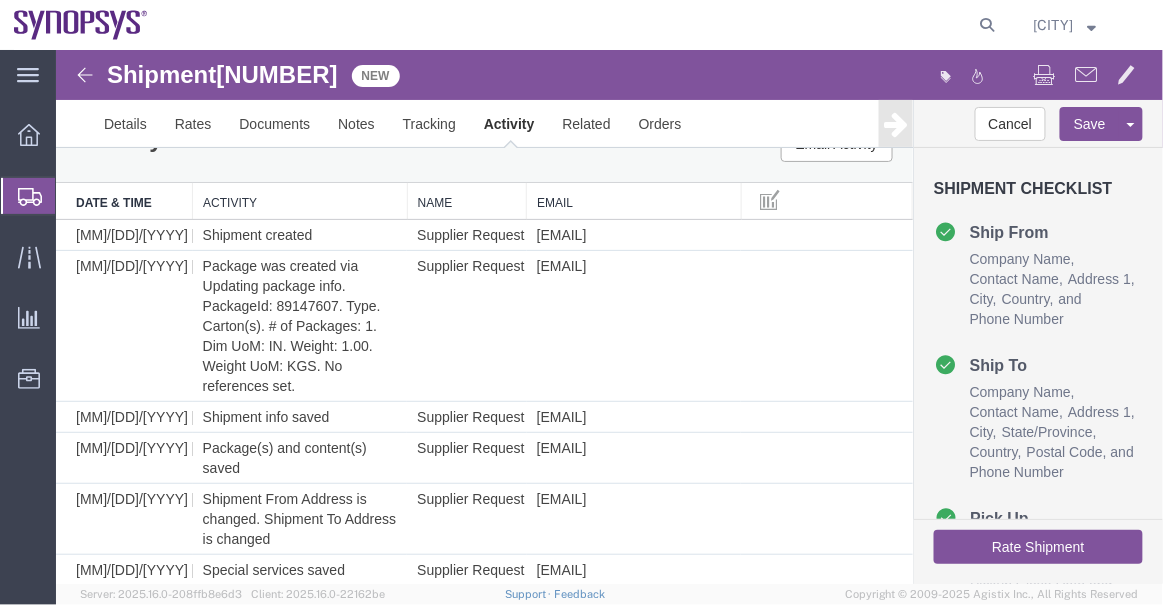 scroll, scrollTop: 0, scrollLeft: 0, axis: both 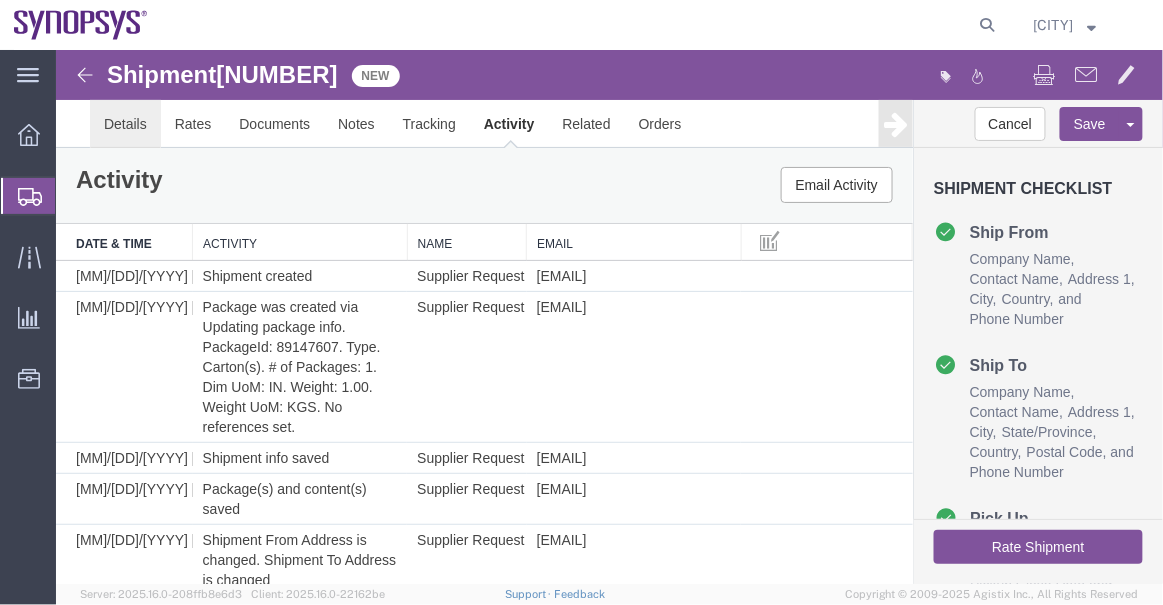 click on "Details" at bounding box center (124, 123) 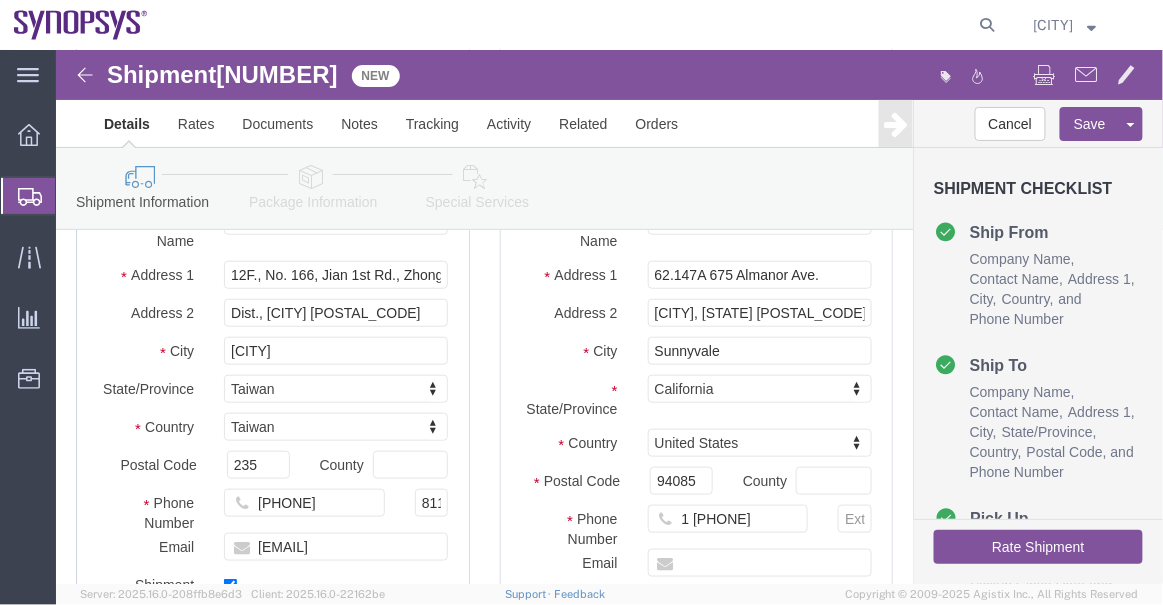 scroll, scrollTop: 818, scrollLeft: 0, axis: vertical 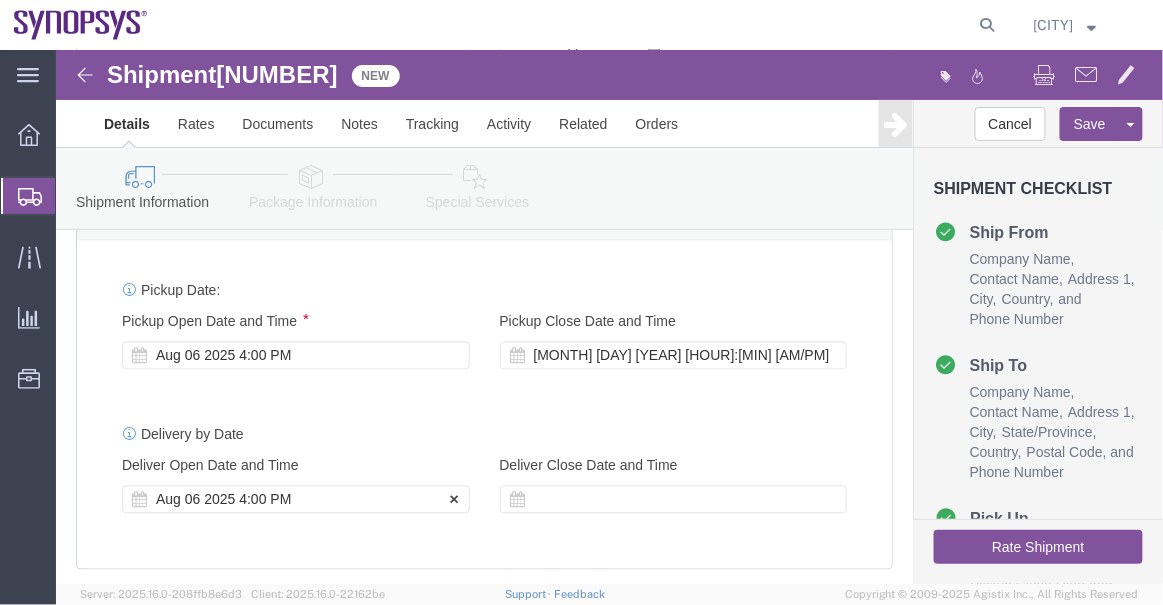 click on "Aug 06 2025 4:00 PM" 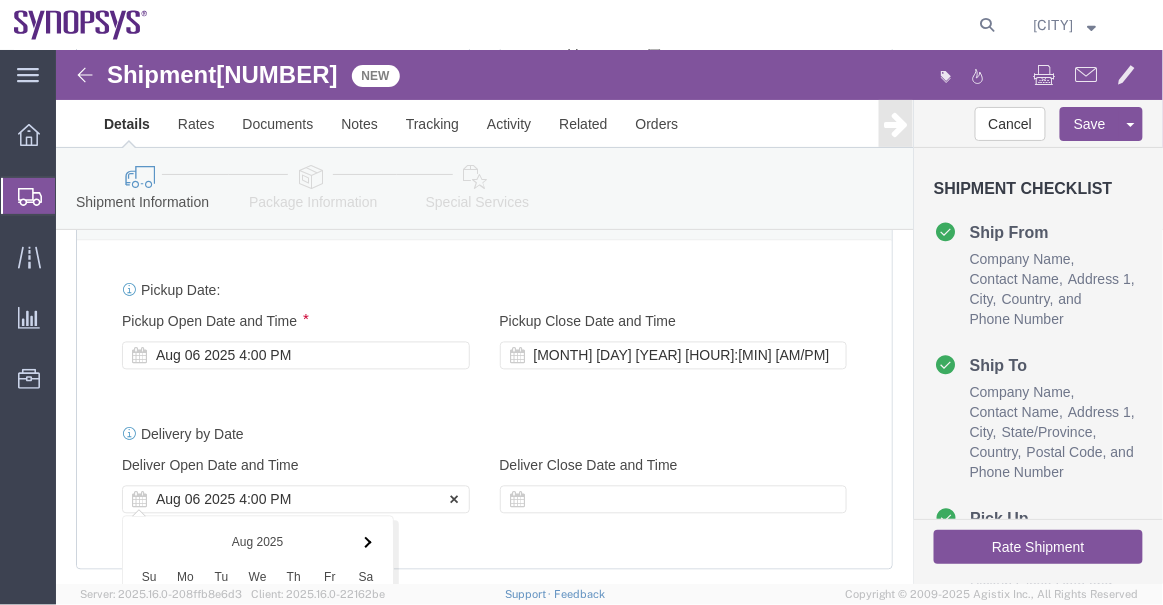 scroll, scrollTop: 1358, scrollLeft: 0, axis: vertical 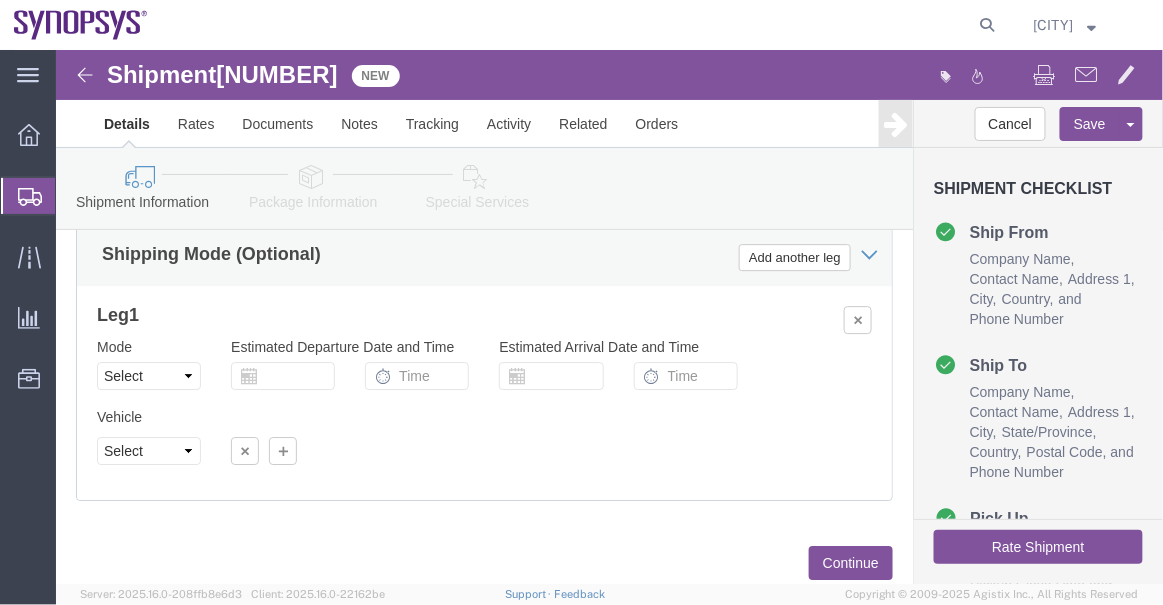 click on "Vehicle Select
Size Select
Container Number
1
Owner Select Shipper Vessel" 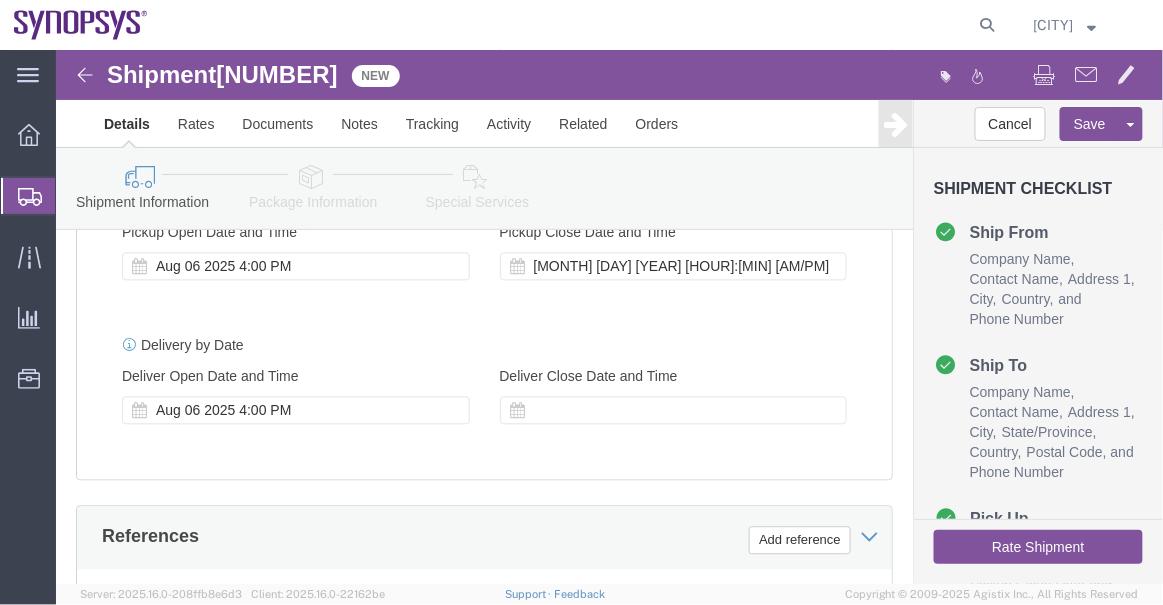 scroll, scrollTop: 904, scrollLeft: 0, axis: vertical 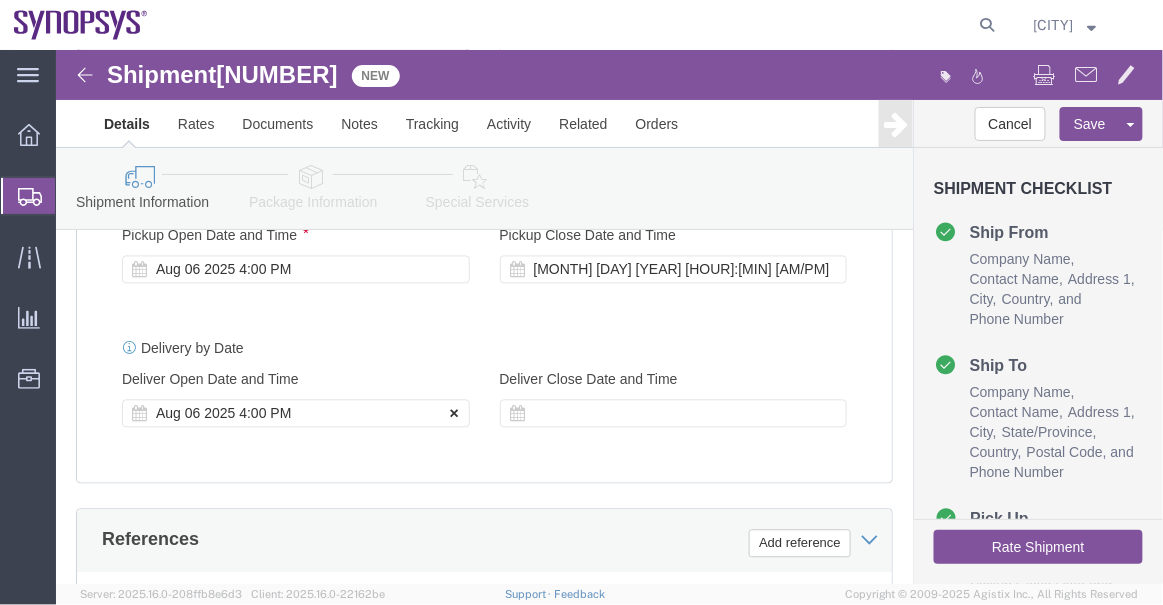 click 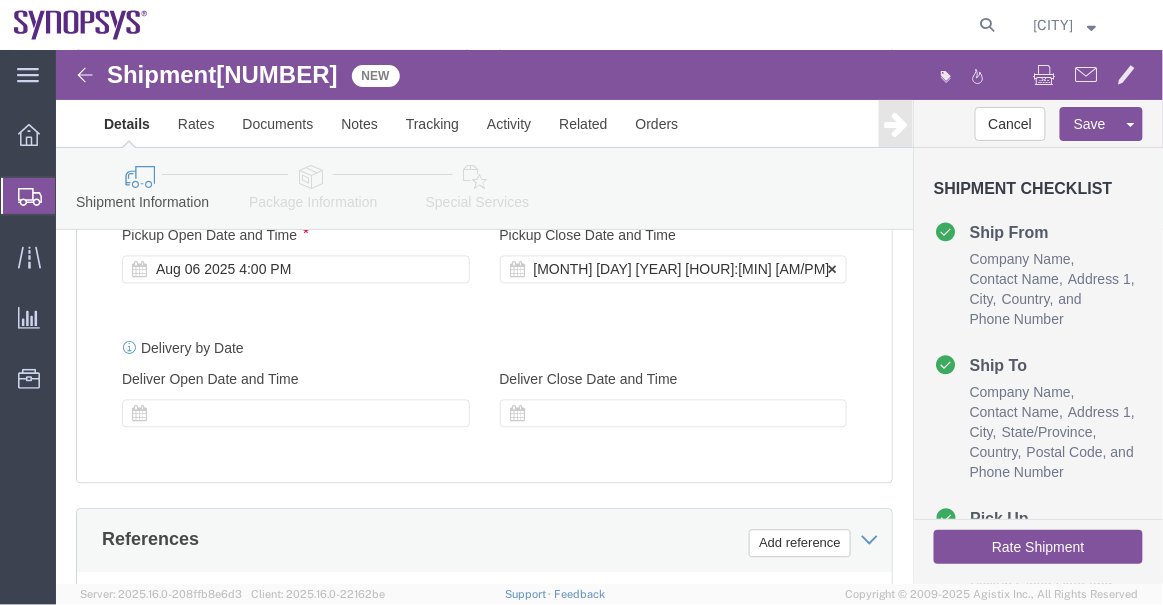 click on "[MONTH] [DAY] [YEAR] [HOUR]:[MIN] [AM/PM]" 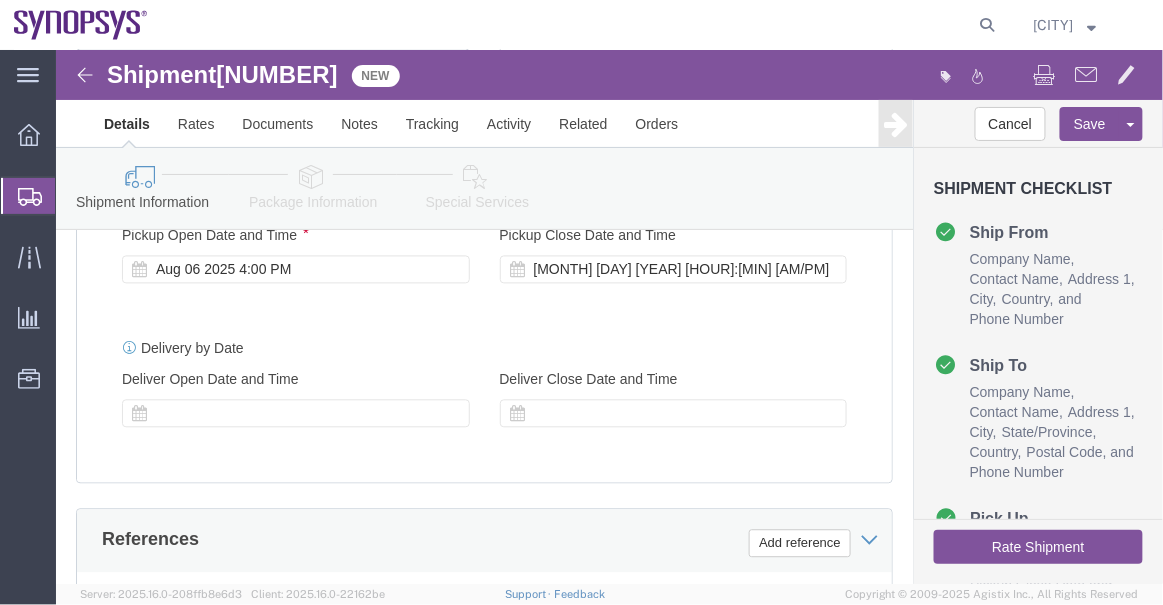 scroll, scrollTop: 1214, scrollLeft: 0, axis: vertical 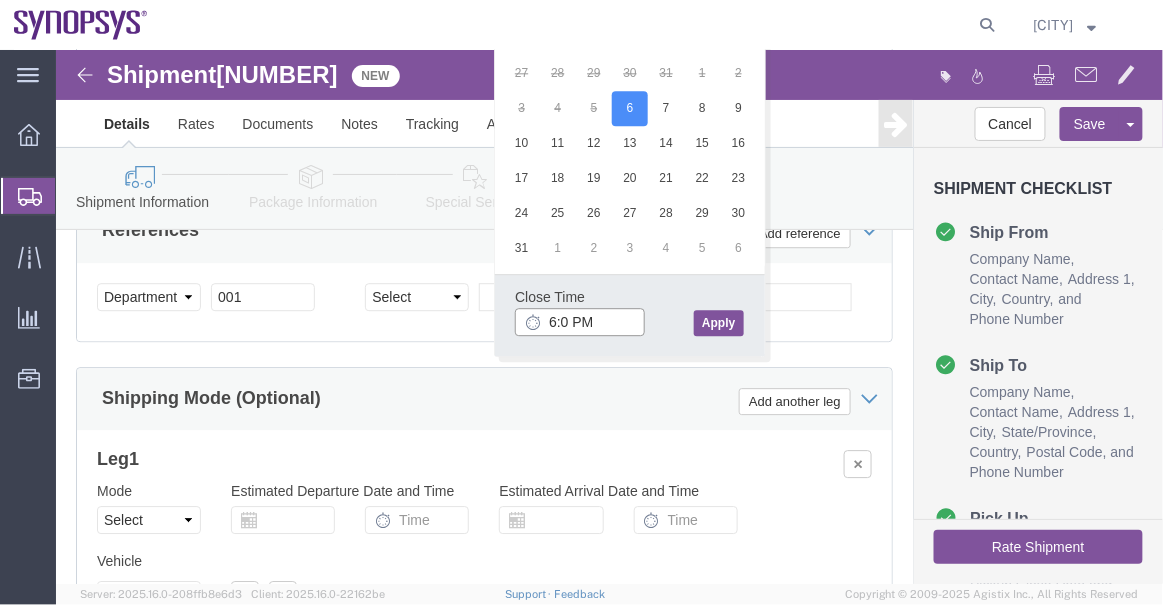 type on "6:00 PM" 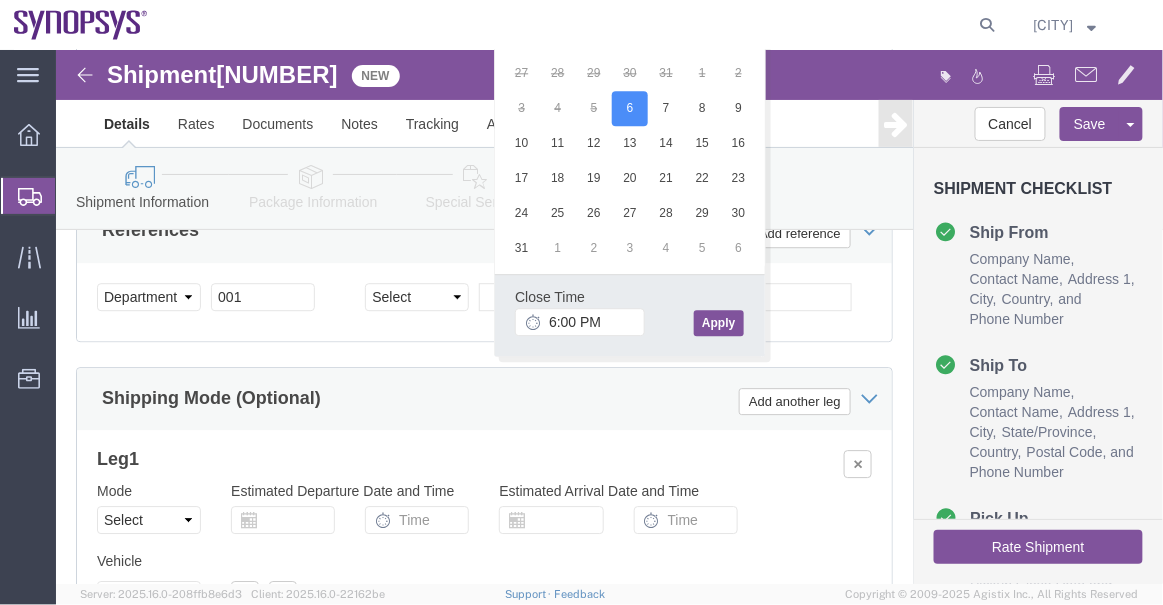 click on "Apply" 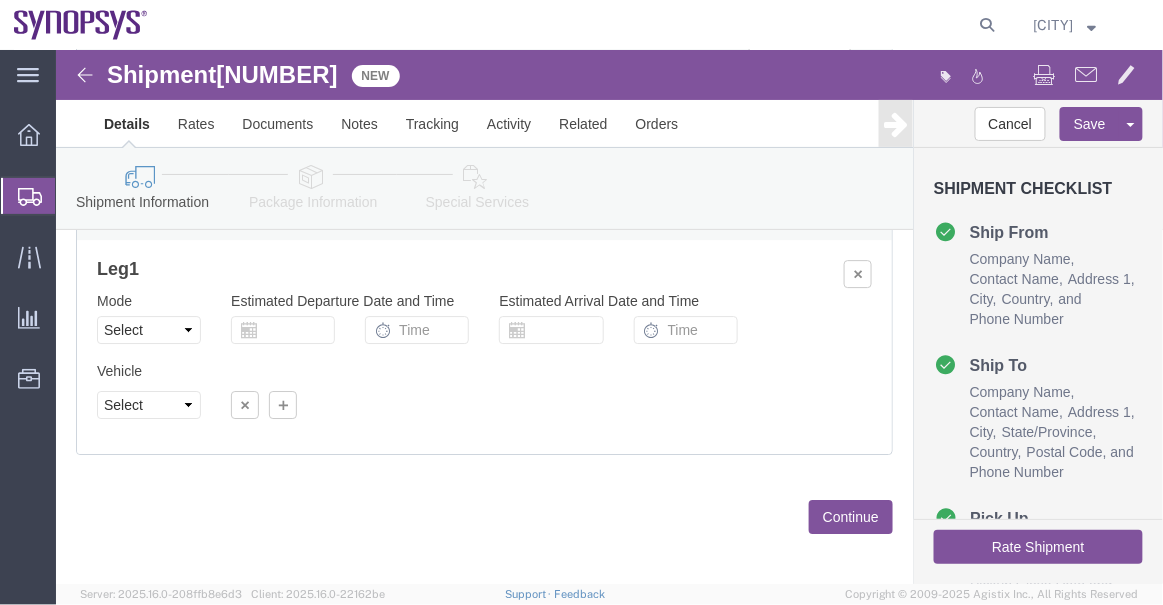 scroll, scrollTop: 1409, scrollLeft: 0, axis: vertical 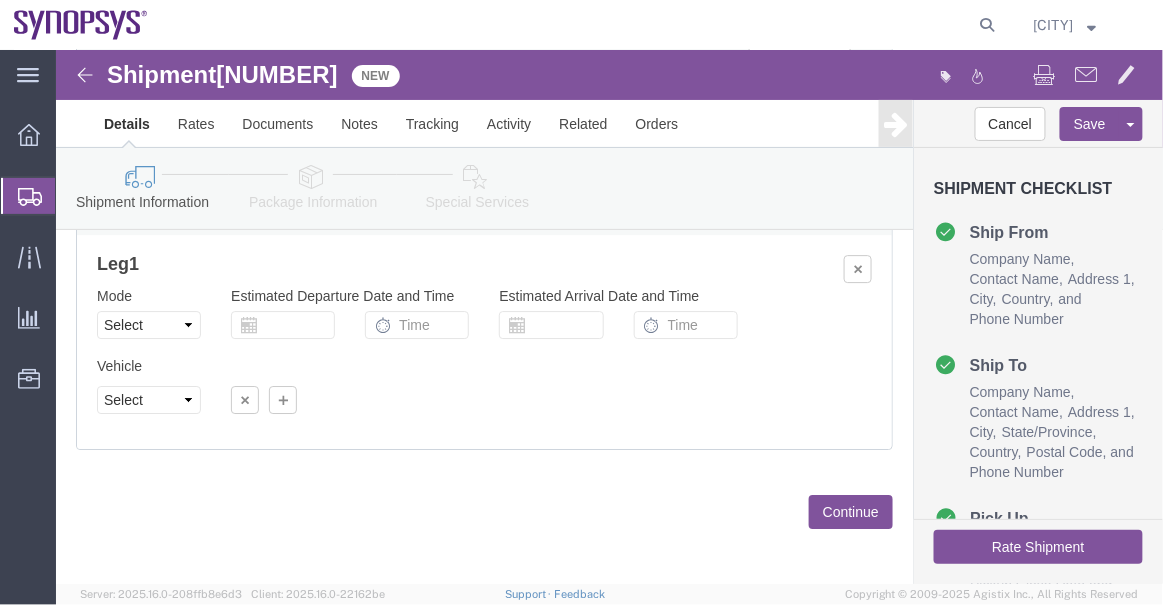 click on "Continue" 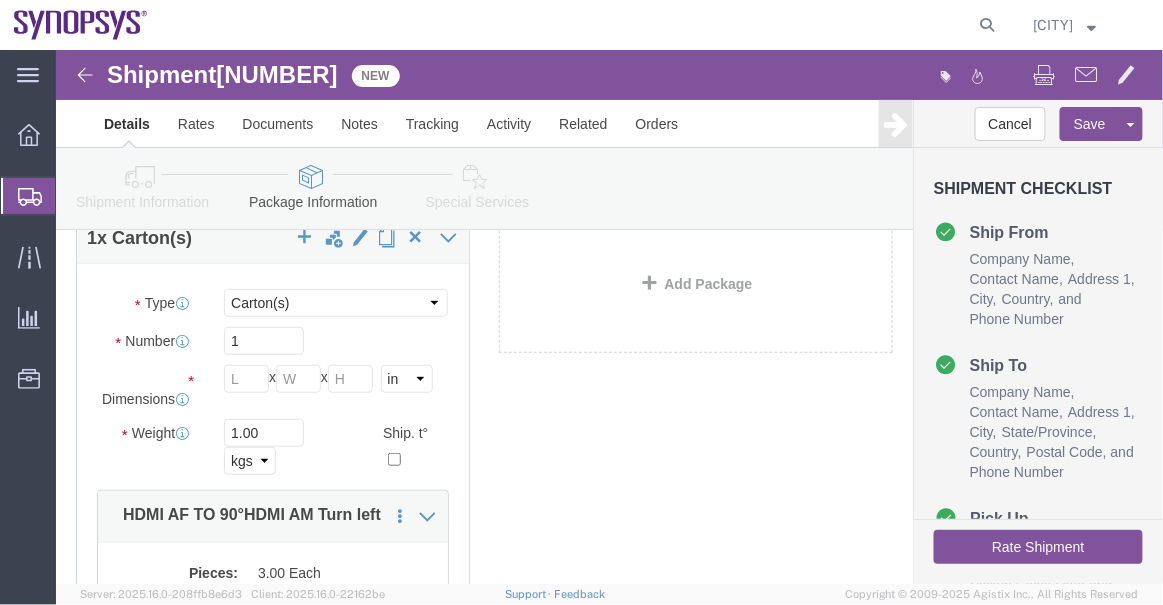 scroll, scrollTop: 187, scrollLeft: 0, axis: vertical 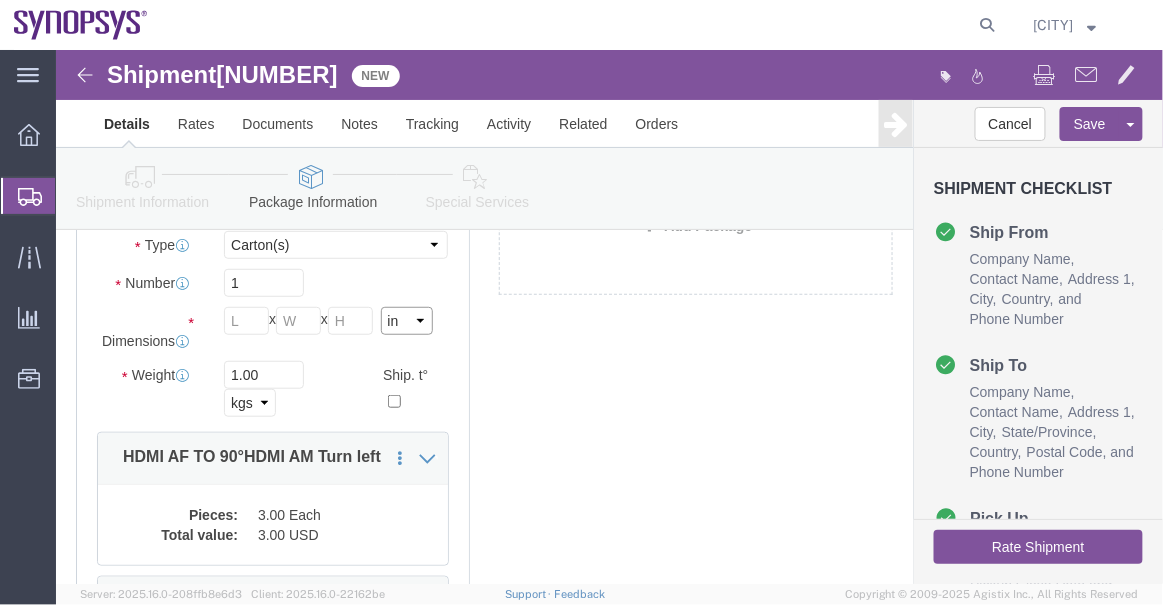 click on "Select cm ft in" 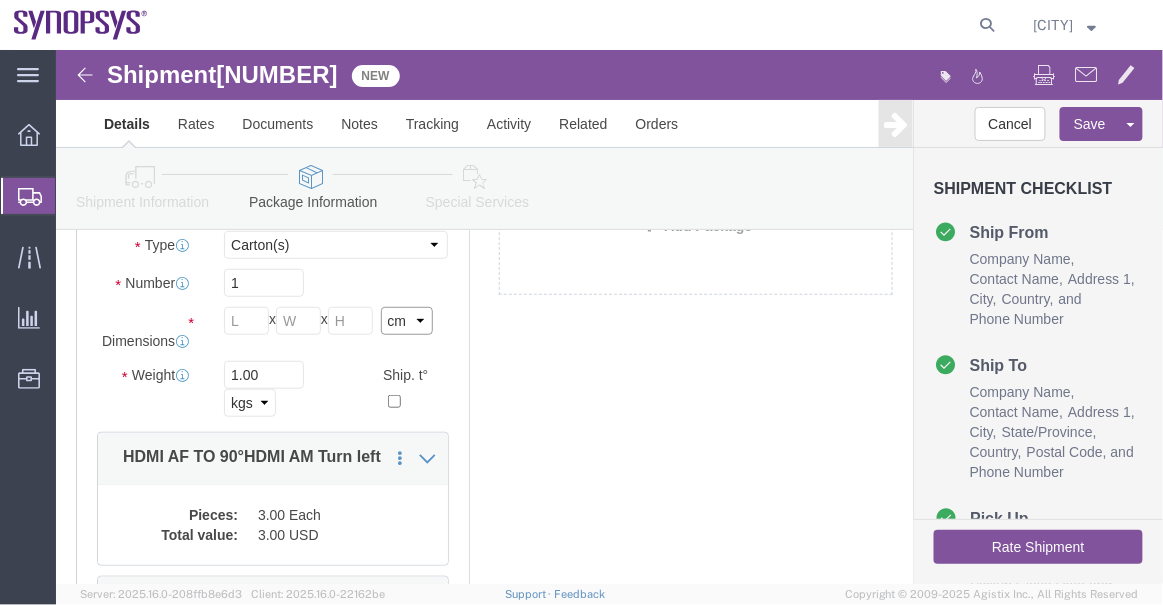 click on "Select cm ft in" 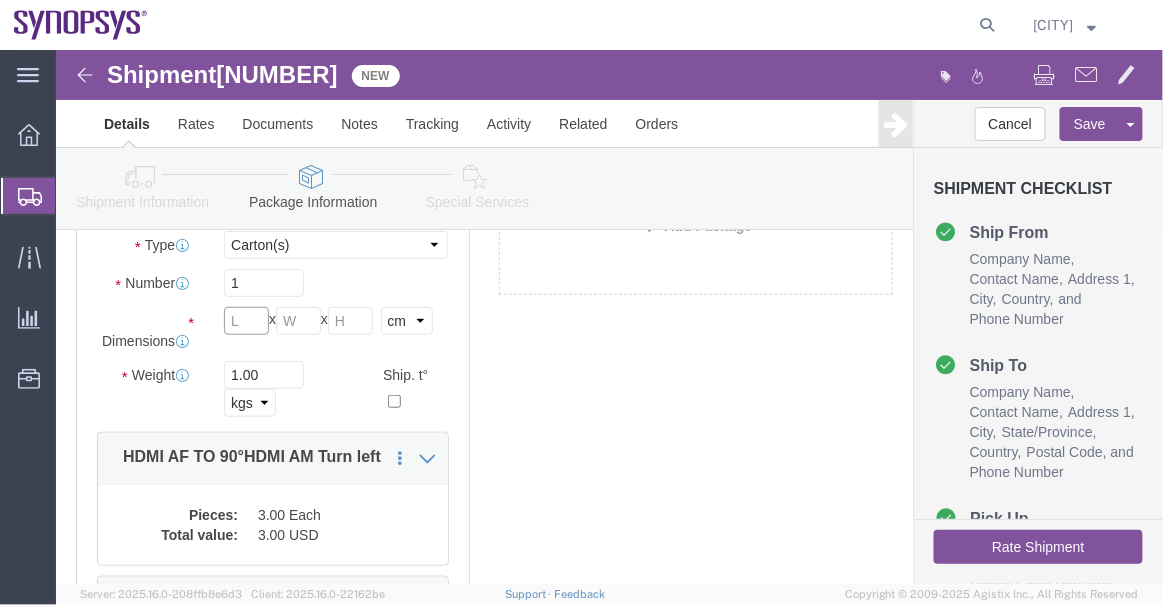 click 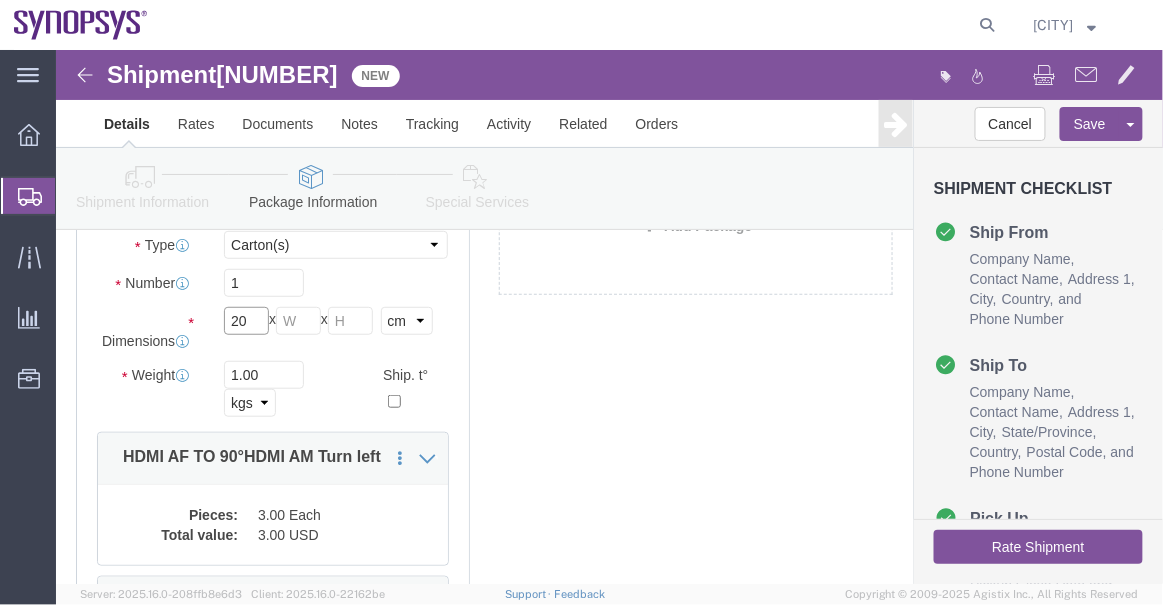 type on "20" 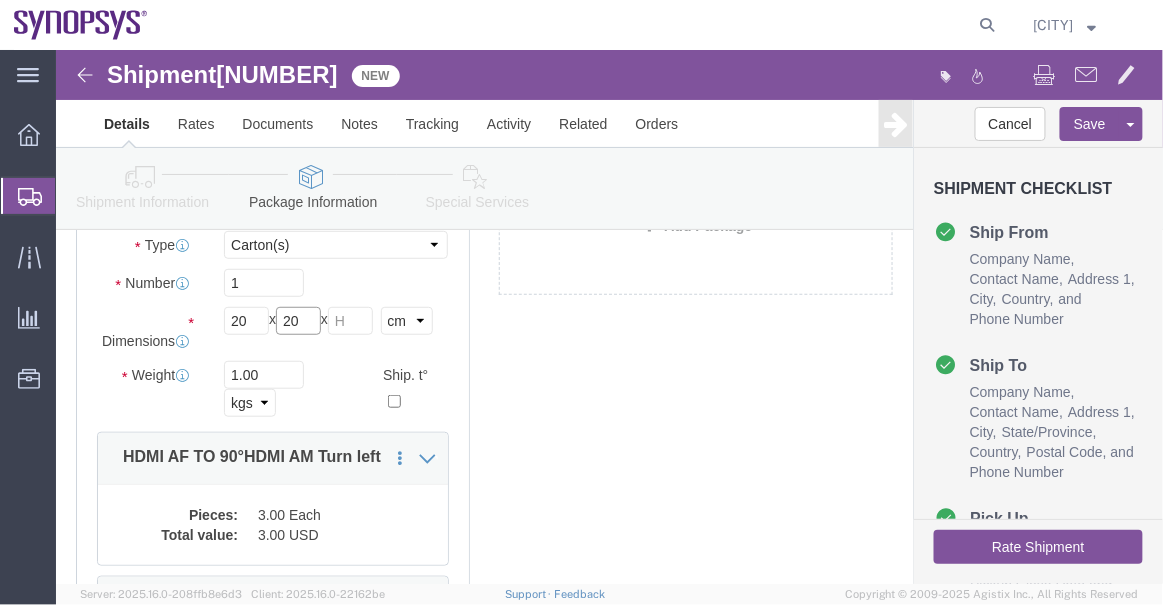 type on "20" 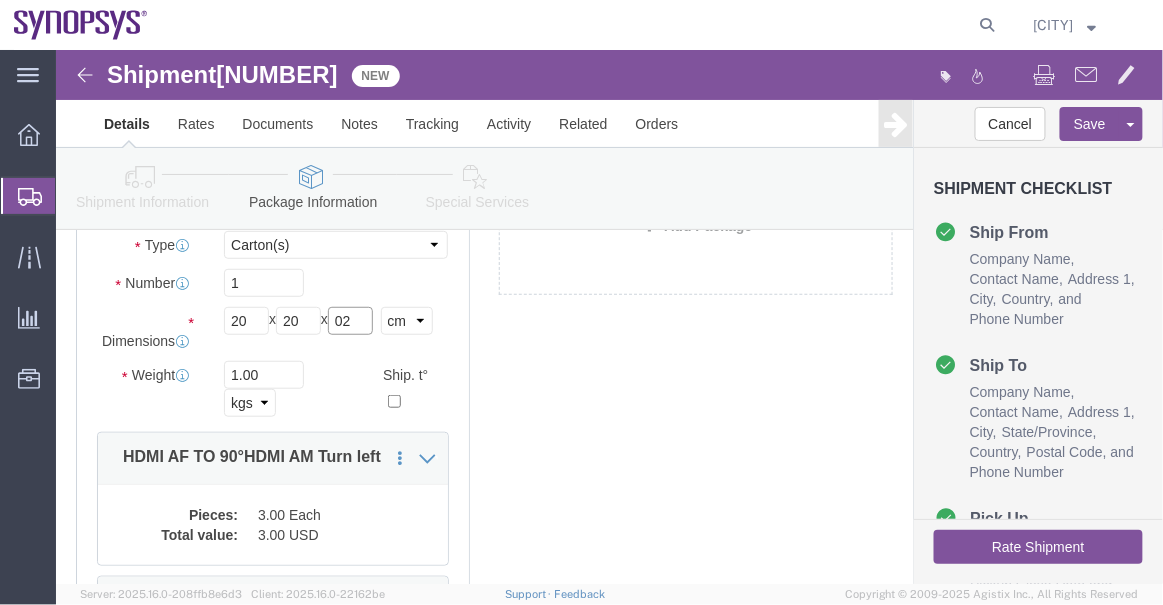 type on "0" 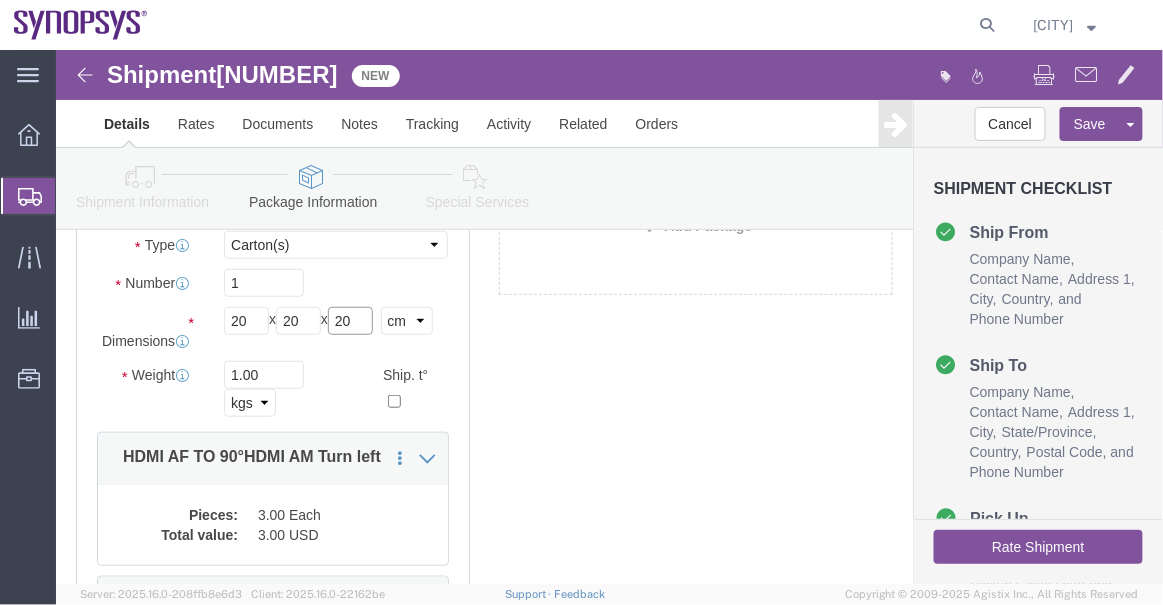type on "20" 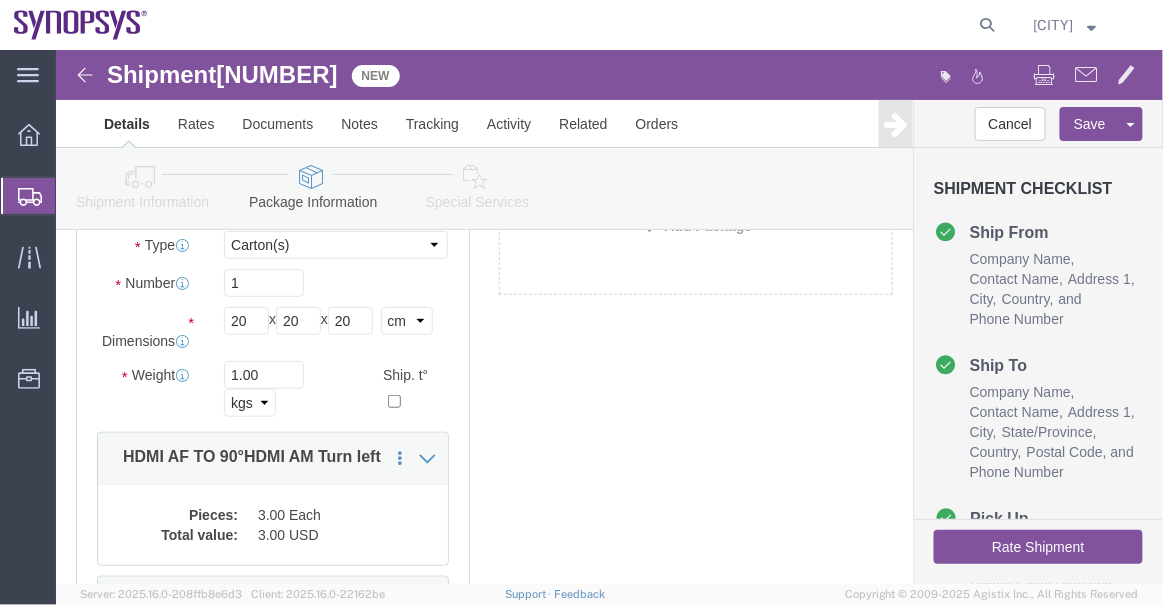 click on "1
x
Carton(s)
Package  Type
Select Bale(s) Basket(s) Bolt(s) Bottle(s) Buckets Bulk Bundle(s) Can(s) Cardboard Box(es) Carton(s) Case(s) Cask(s) Crate(s) Crating Bid Required Cylinder(s) Drum(s) (Fiberboard) Drum(s) (Metal) Drum(s) (Plastic) Envelope Large Box Loose Agricultillegal Product Medium Box Naked Cargo (UnPackaged) PAK Pail(s) Pallet(s) Oversized (Not Stackable) Pallet(s) Oversized (Stackable) Pallet(s) Standard (Not Stackable) Pallet(s) Standard (Stackable) Rack Roll(s) Skid(s) Slipsheet Small Box Tube Vendor Packaging Xtreme Half Stack Your Packaging
Carton Count
Number
1
Dimensions
Length
20
x
Width
20
x
Height
20    Select cm ft in
1.00" 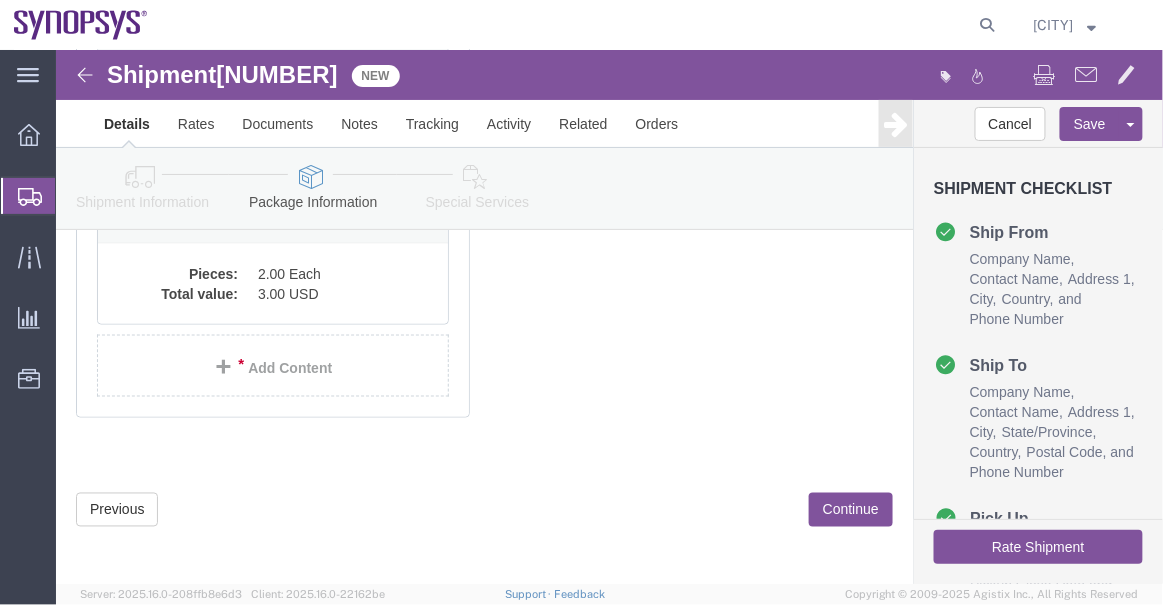 scroll, scrollTop: 575, scrollLeft: 0, axis: vertical 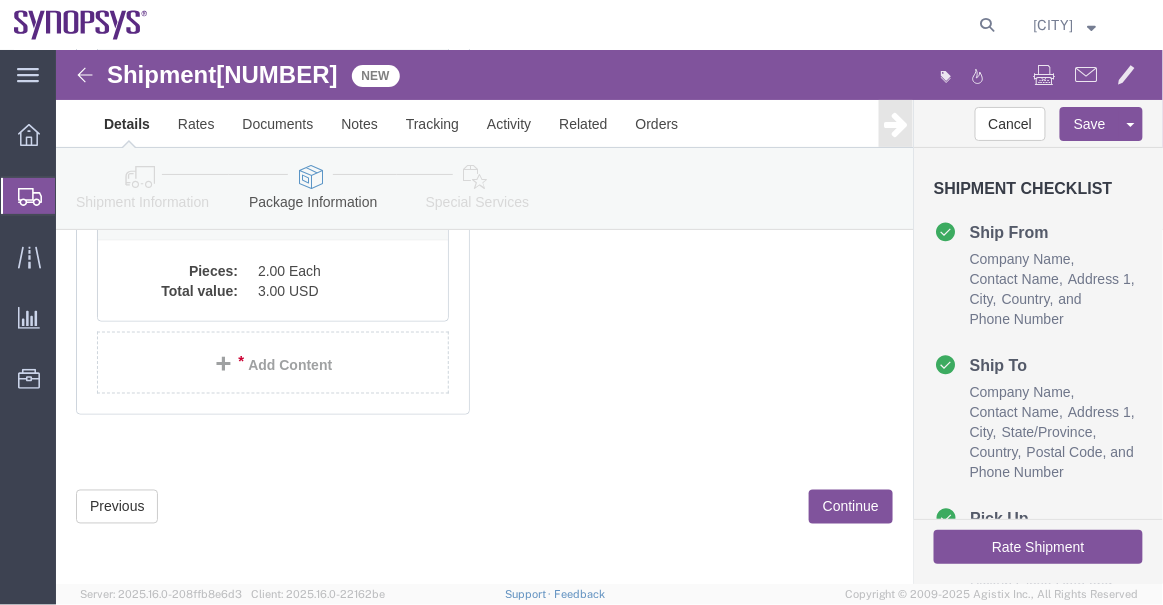 click on "Continue" 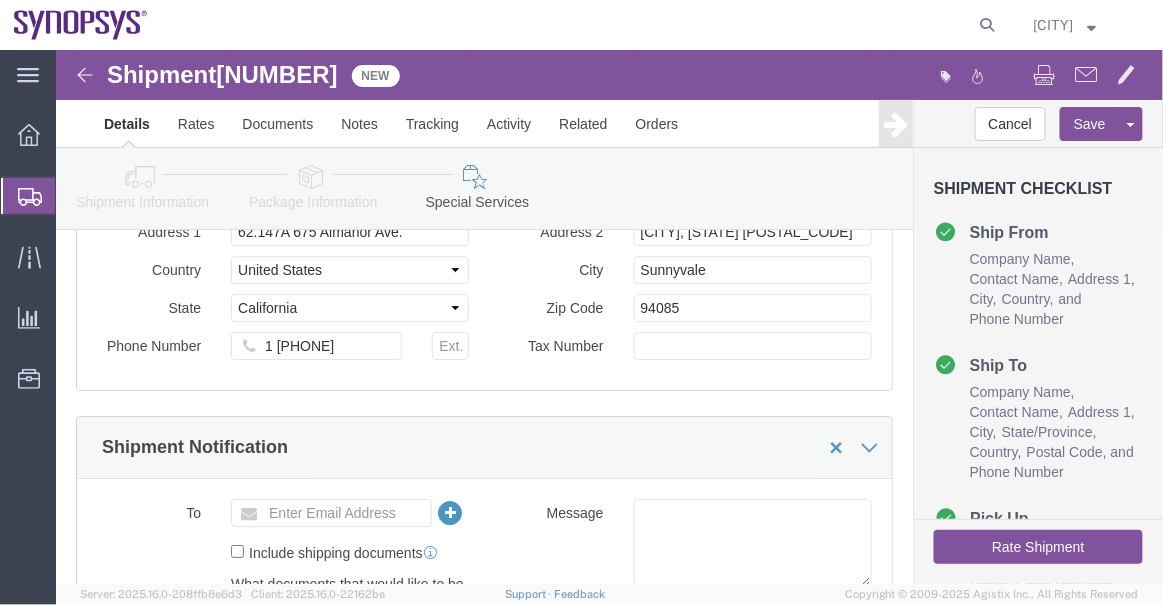 scroll, scrollTop: 1636, scrollLeft: 0, axis: vertical 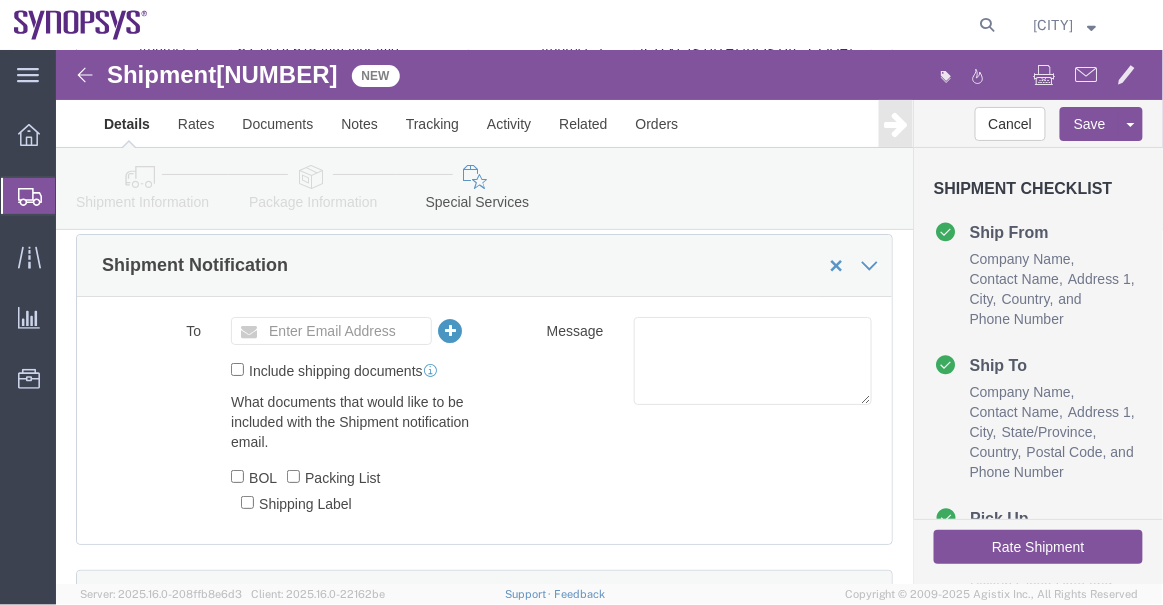 click on "Include shipping documents" 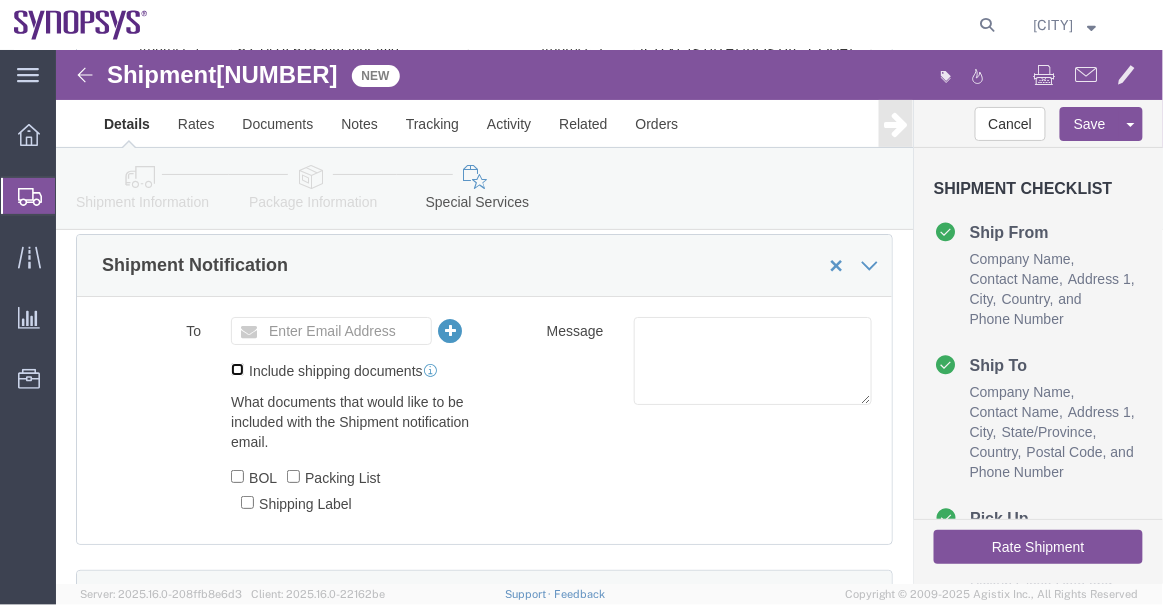 click on "Include shipping documents" 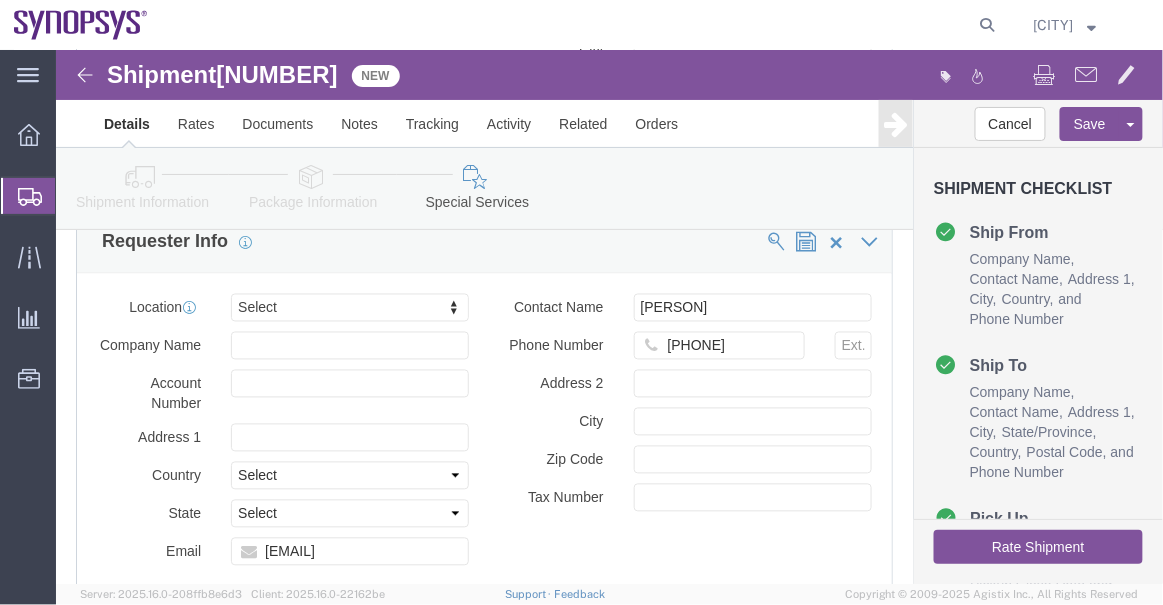 scroll, scrollTop: 2636, scrollLeft: 0, axis: vertical 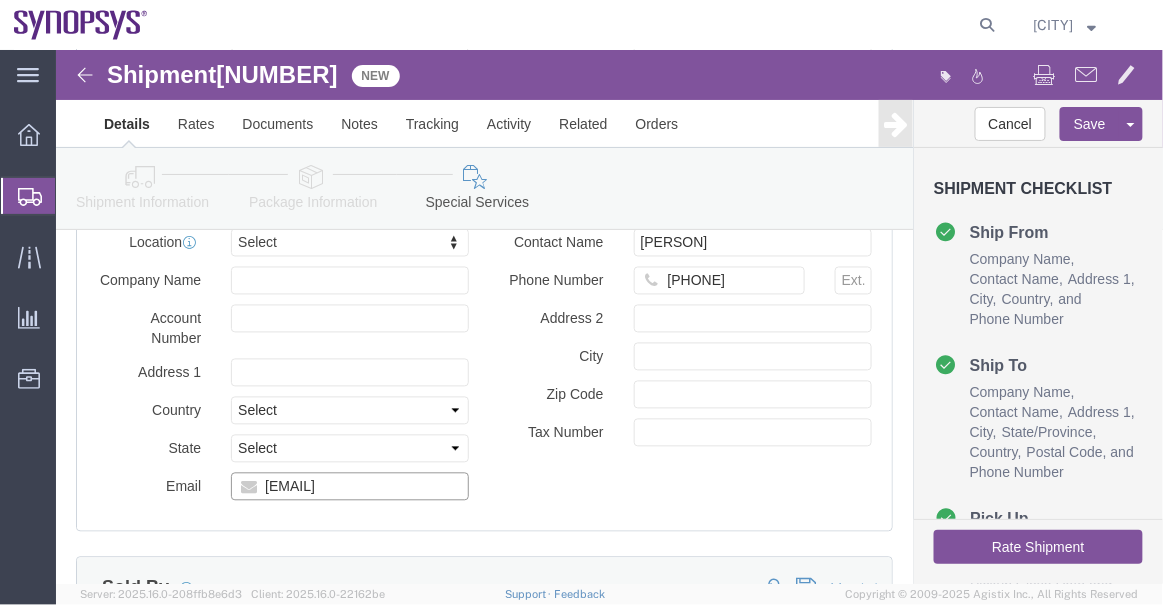 drag, startPoint x: 382, startPoint y: 434, endPoint x: 184, endPoint y: 429, distance: 198.06313 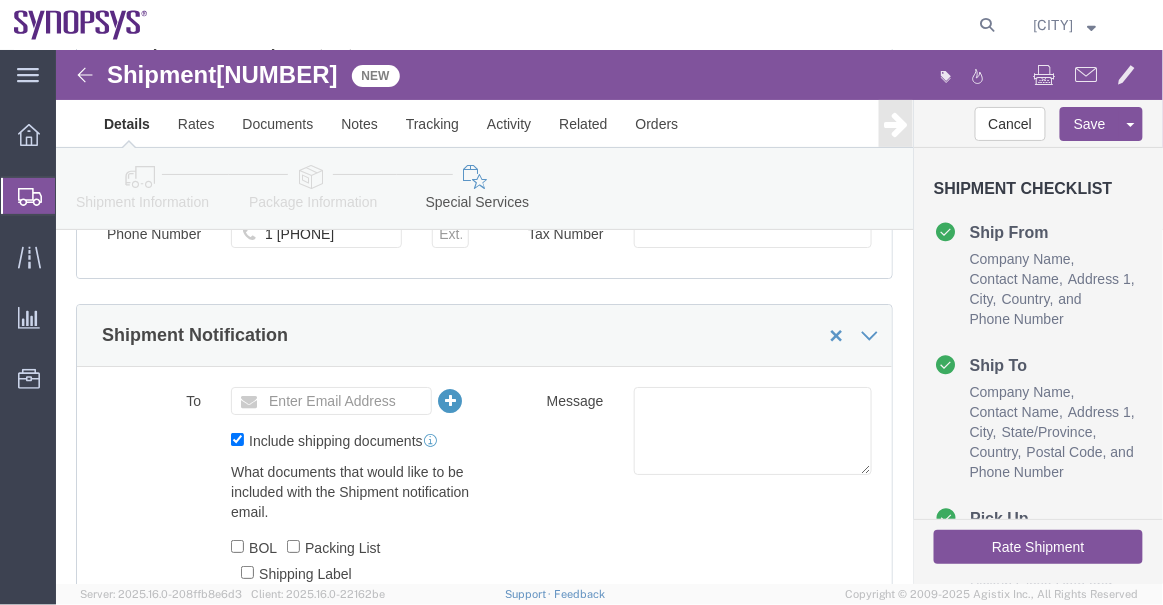 scroll, scrollTop: 1454, scrollLeft: 0, axis: vertical 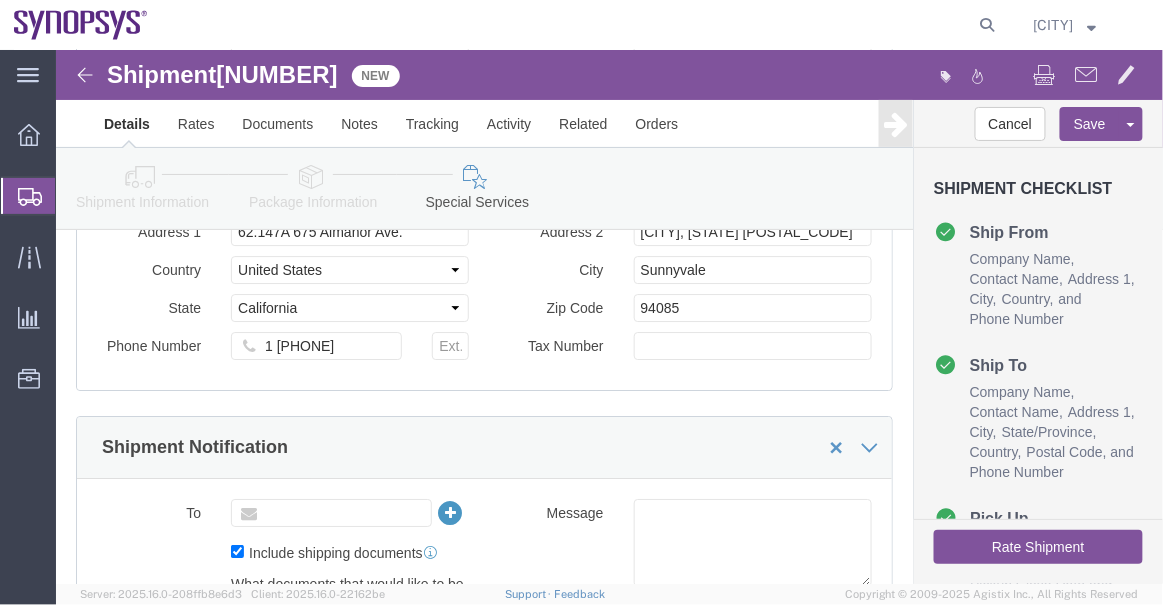 click 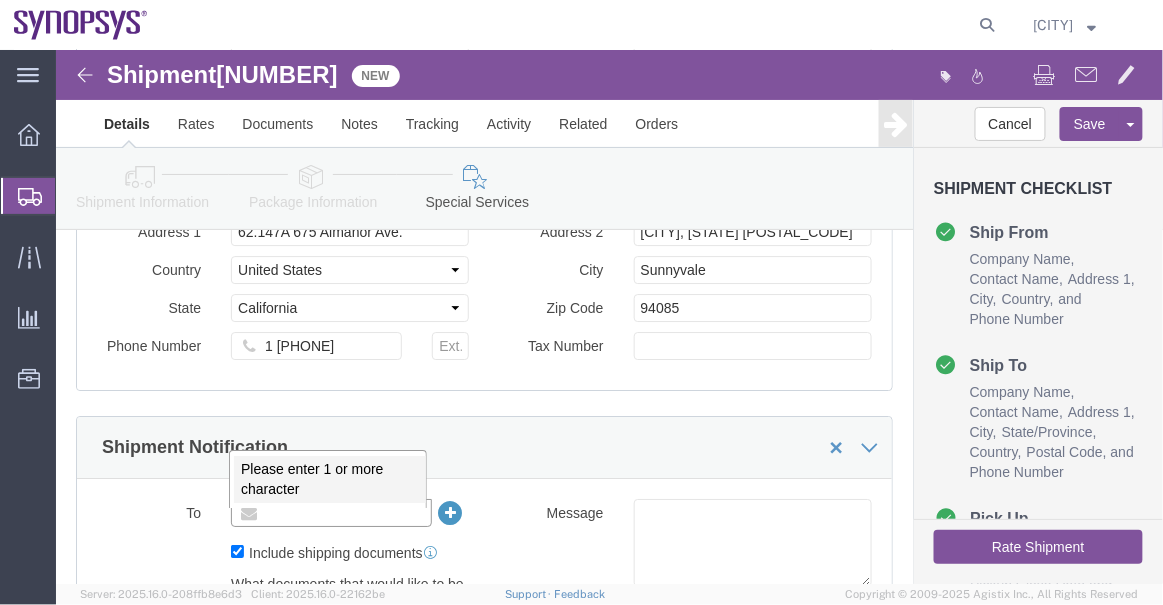 paste on "[EMAIL]" 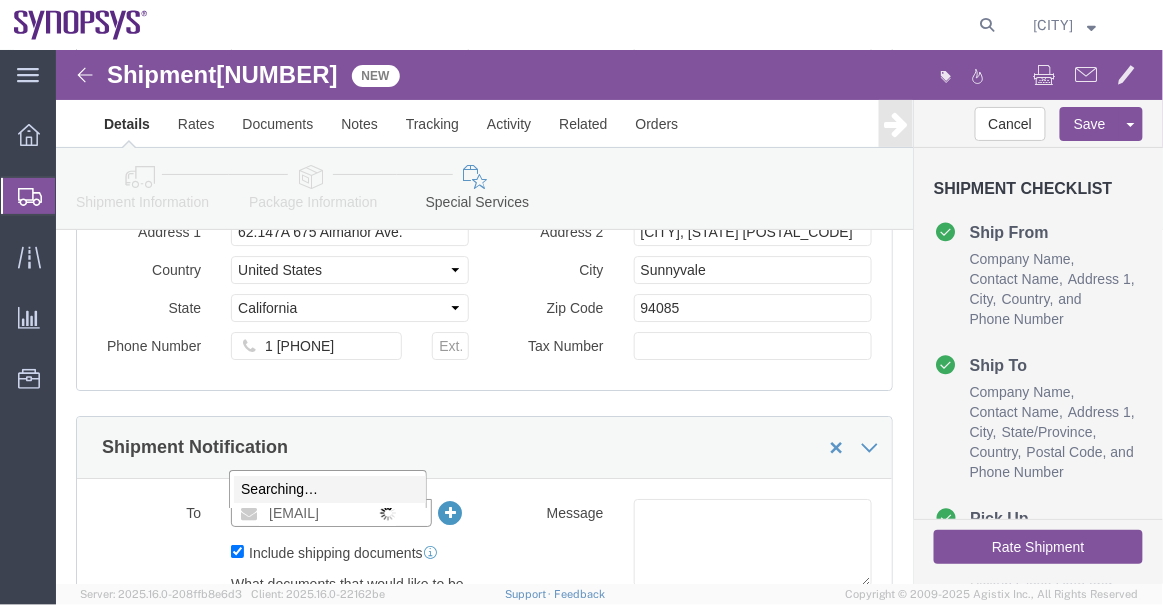 scroll, scrollTop: 0, scrollLeft: 21, axis: horizontal 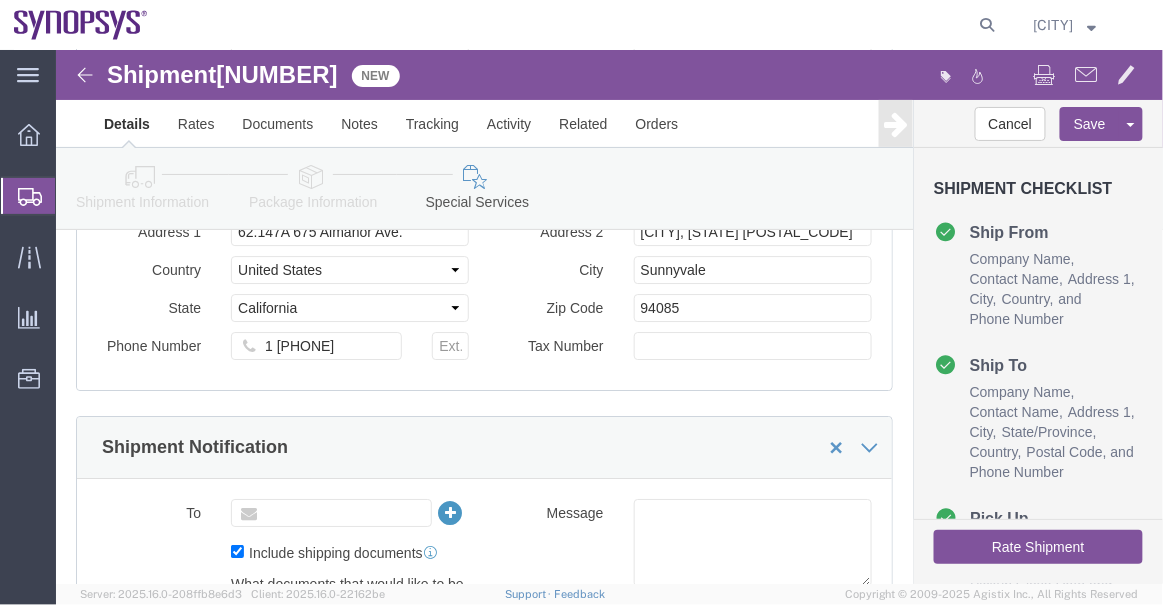 type on "Enter Email Address" 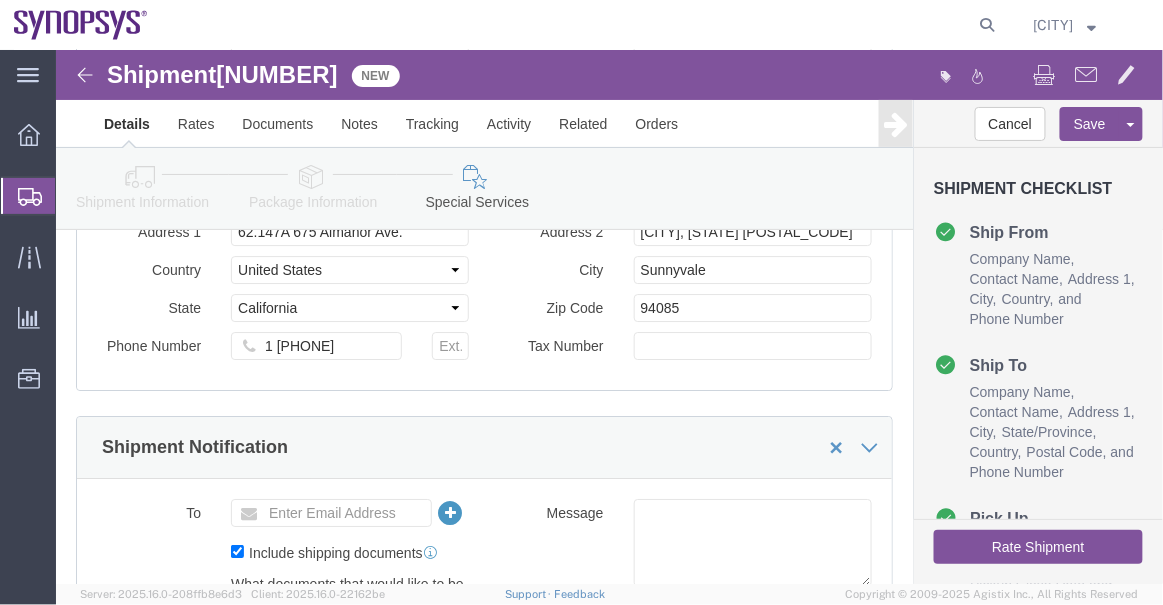 click on "Enter Email Address" 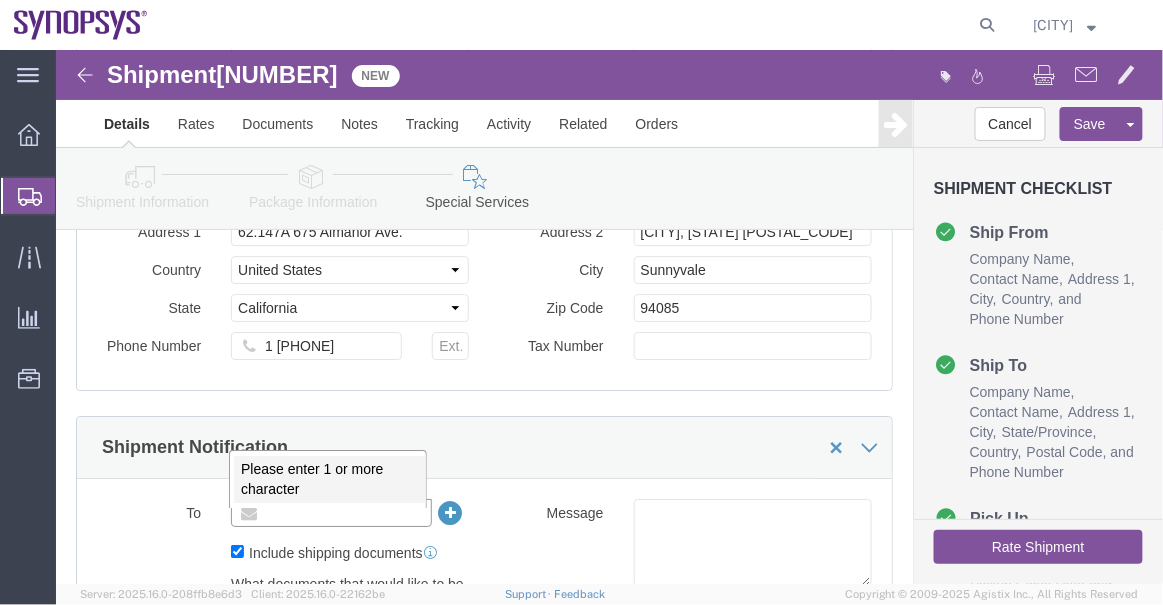 click on "Please enter 1 or more character" 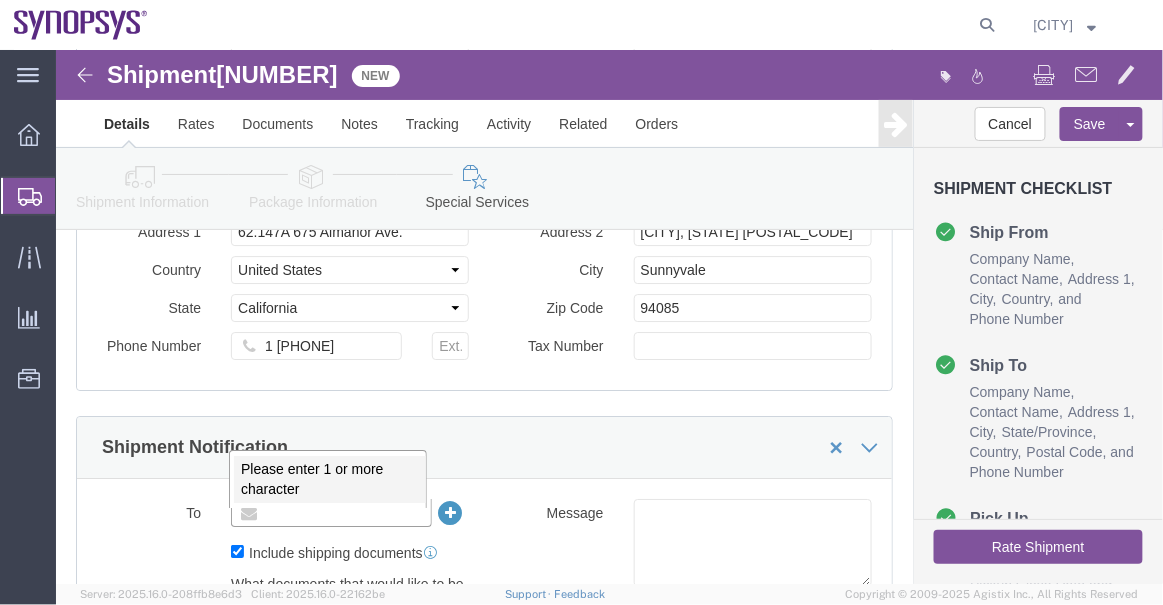 type on "Enter Email Address" 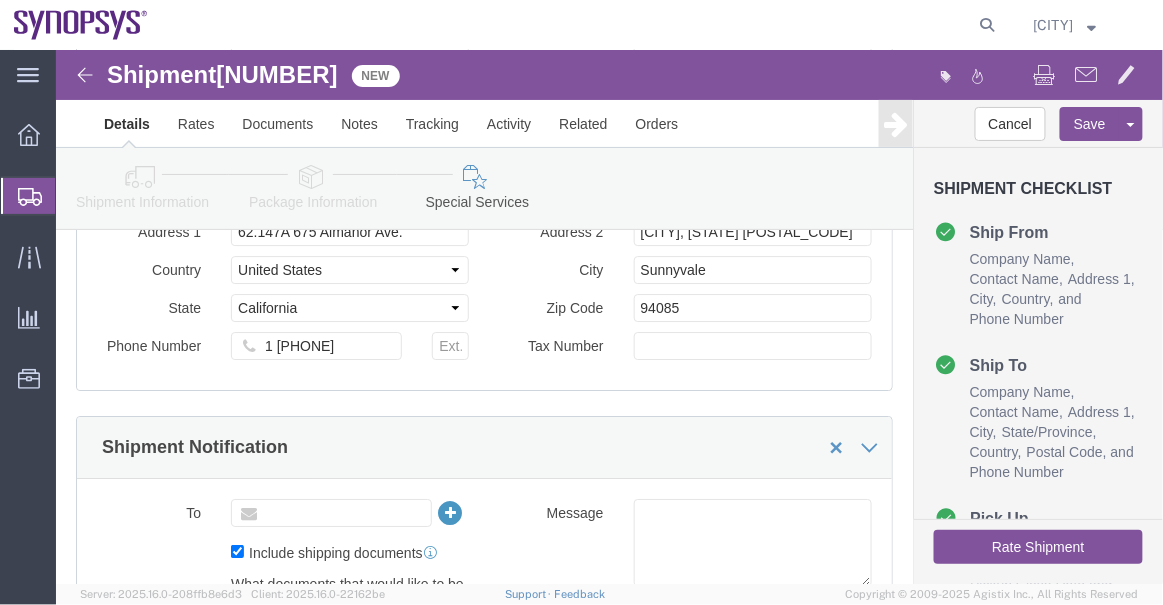 click 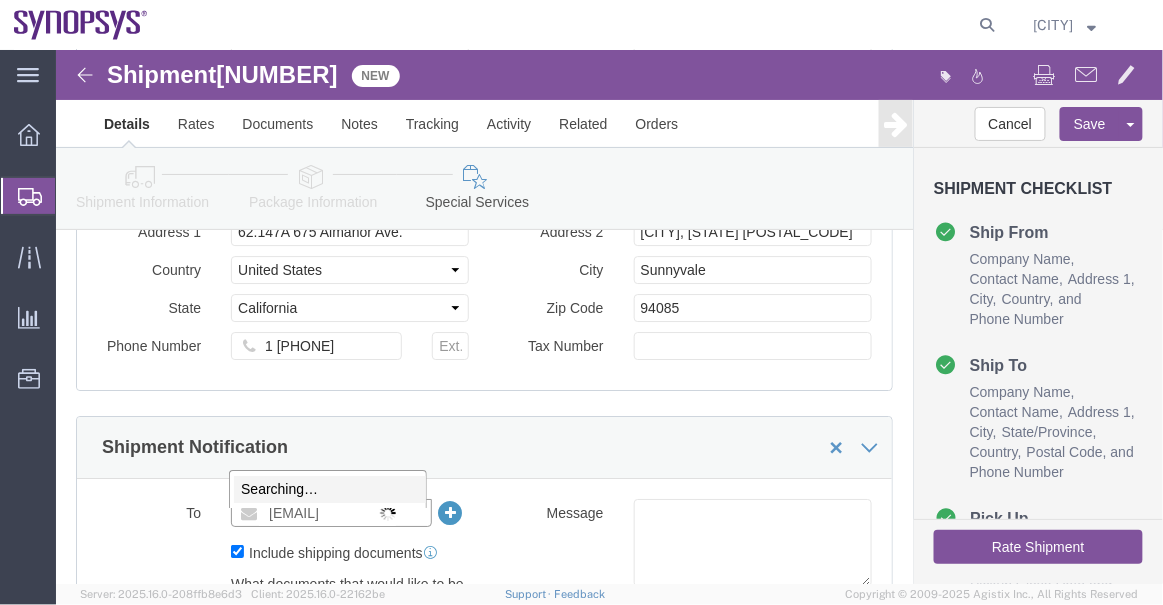 scroll, scrollTop: 0, scrollLeft: 21, axis: horizontal 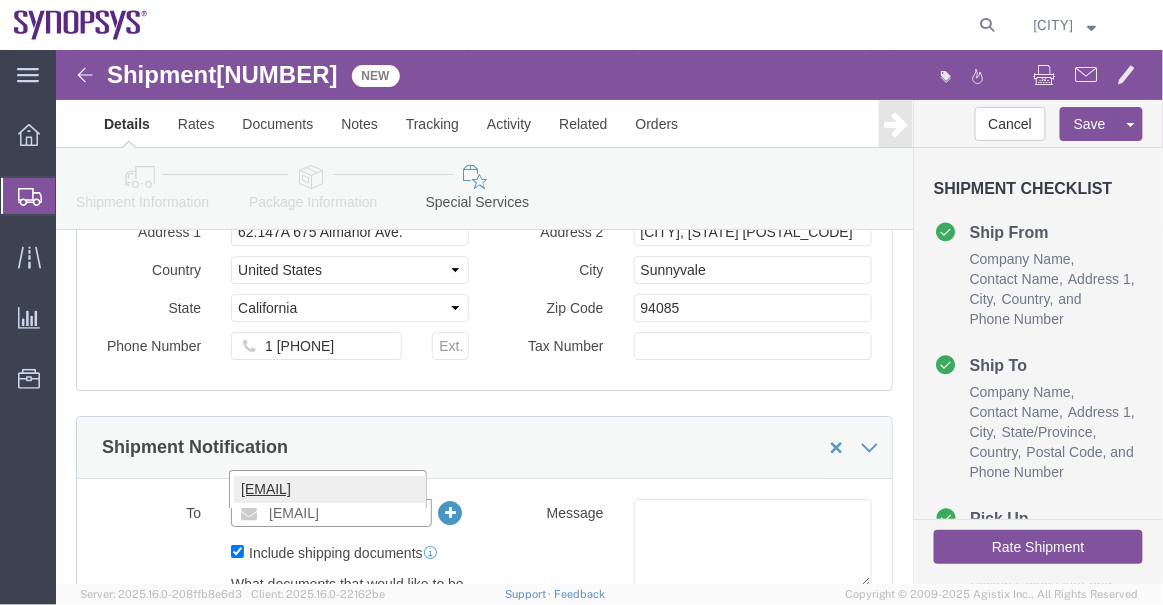 type on "[EMAIL]" 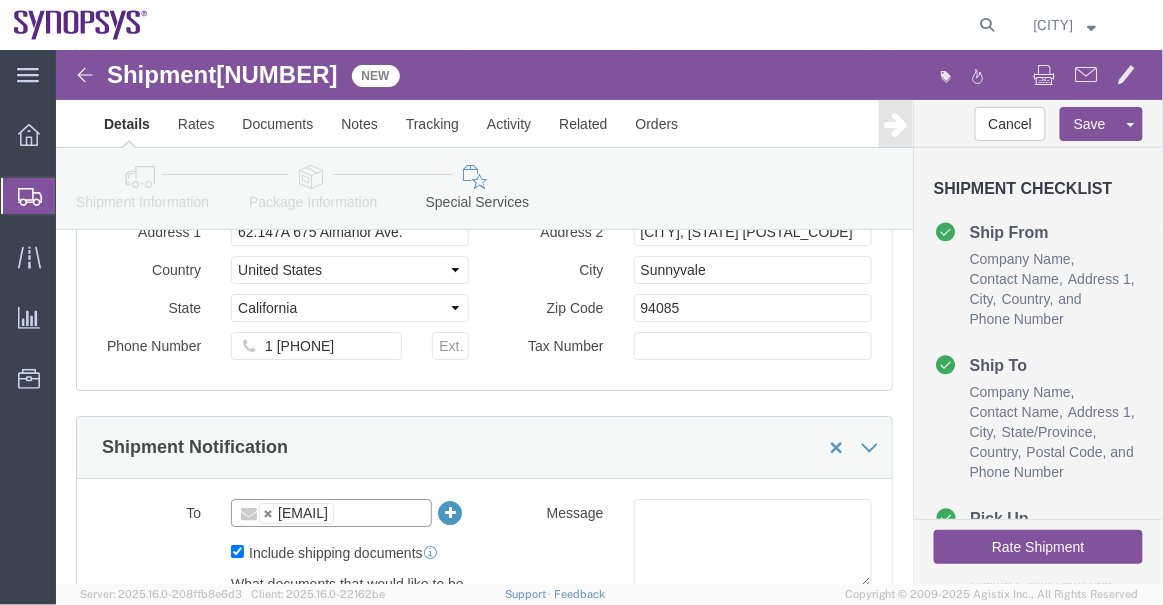 scroll, scrollTop: 0, scrollLeft: 0, axis: both 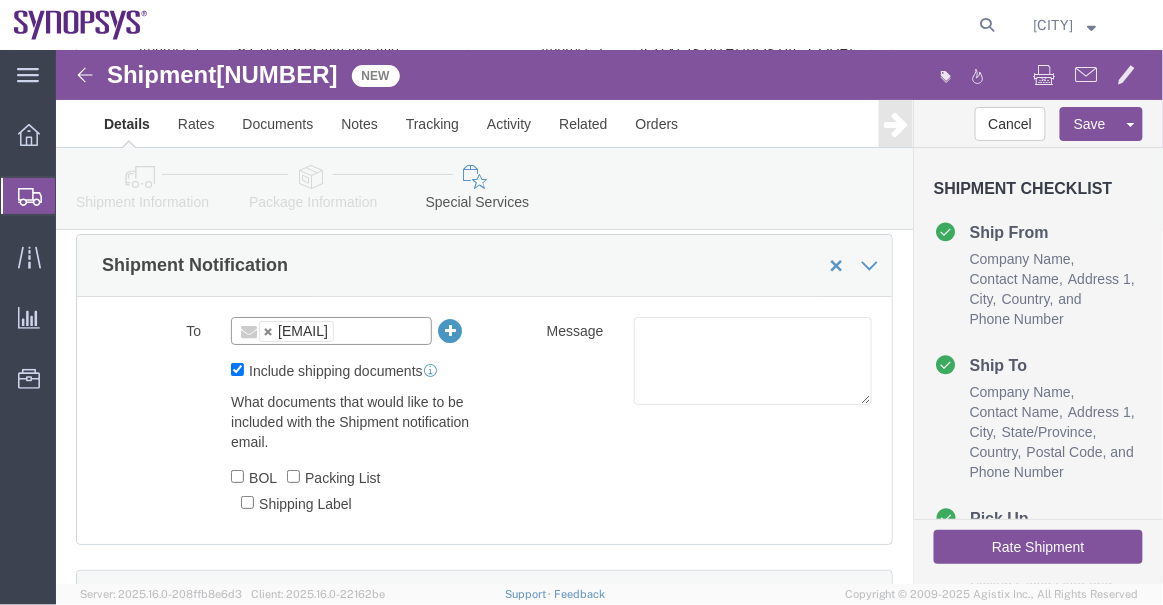 click on "BOL" 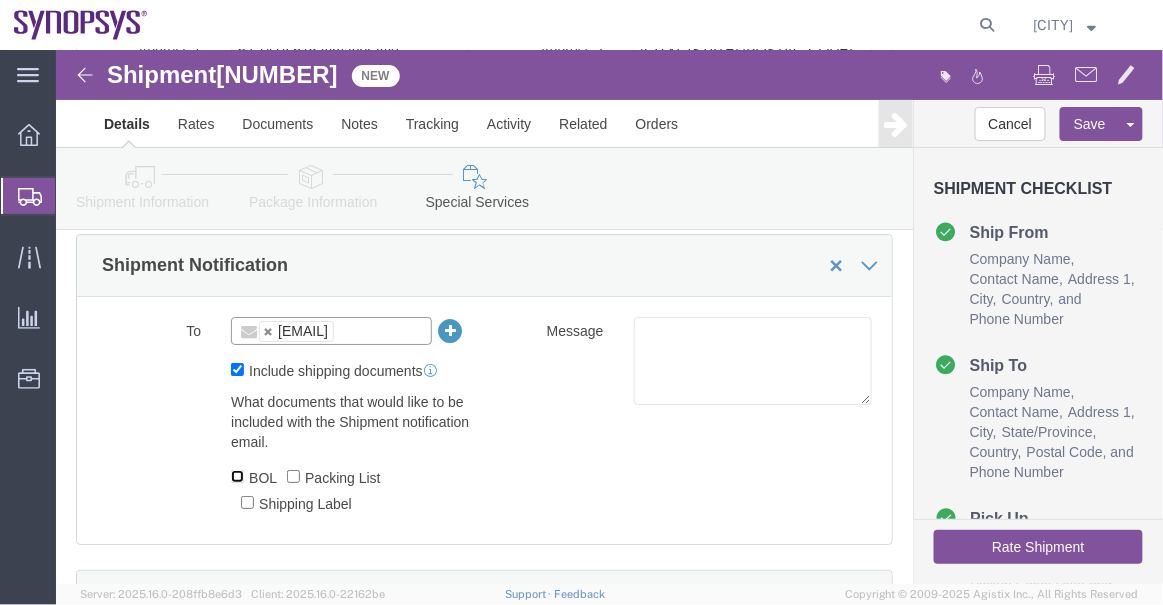 click on "BOL" 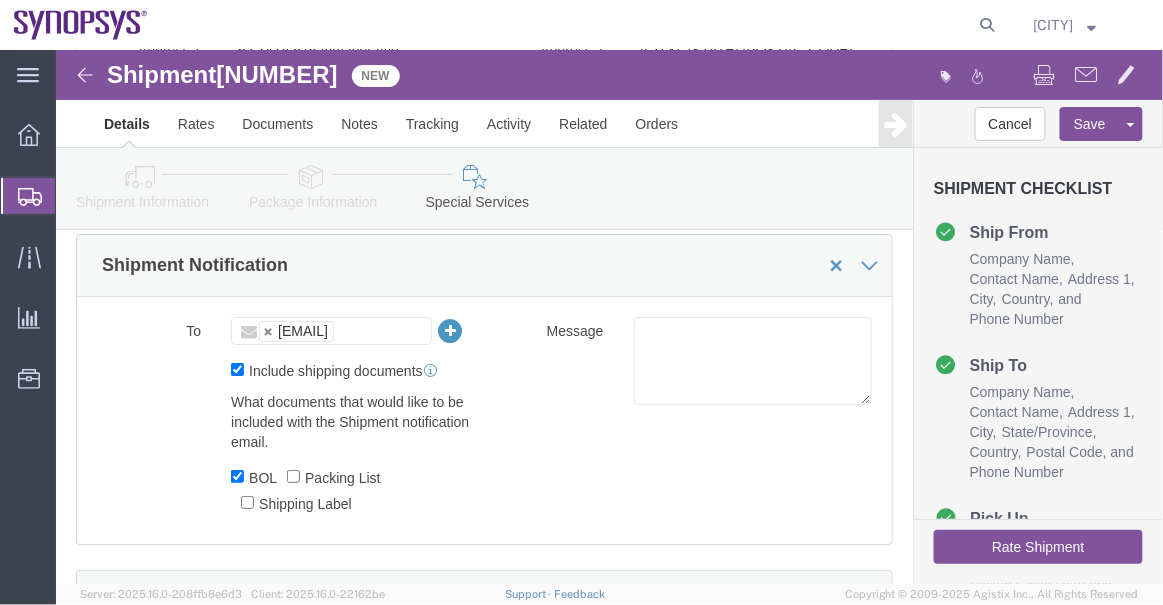 click on "Packing List" 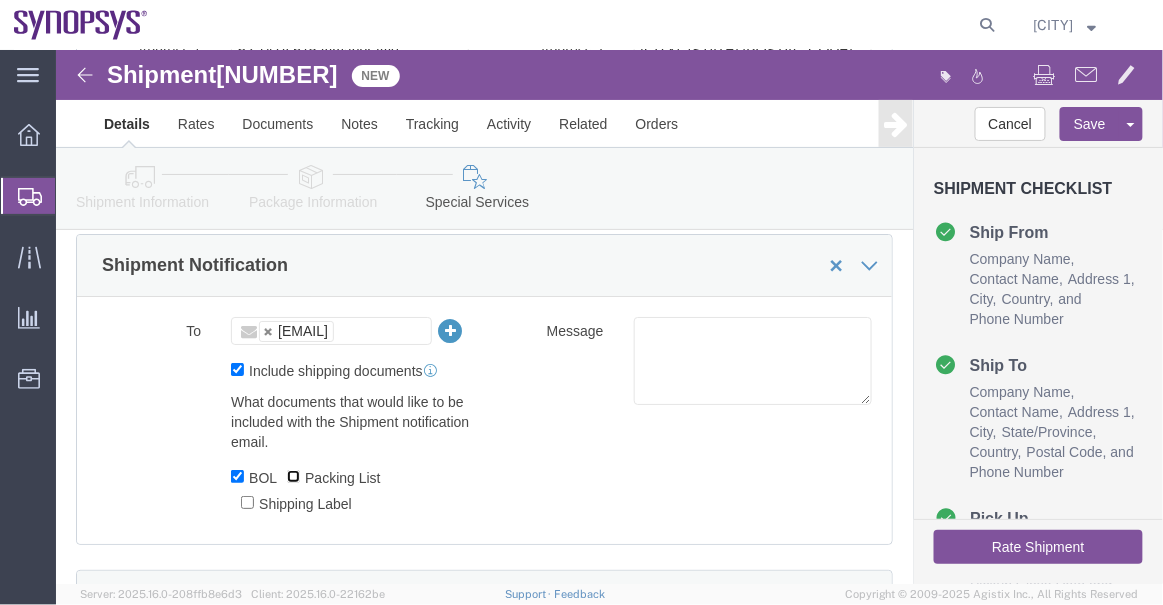 click on "Packing List" 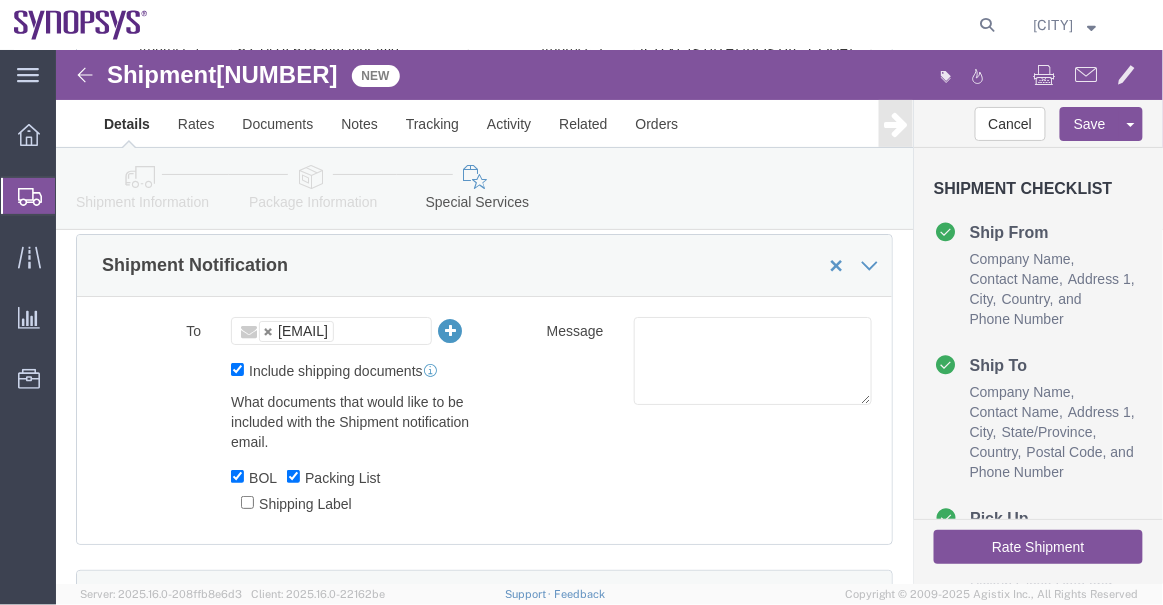 click on "Shipping Label" 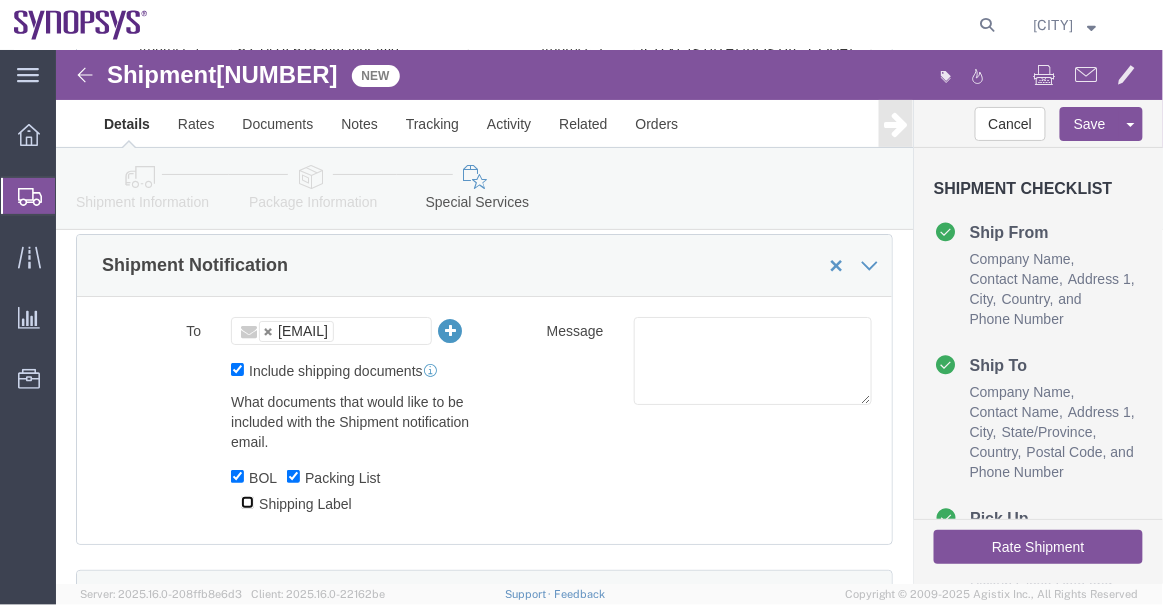 click on "Shipping Label" 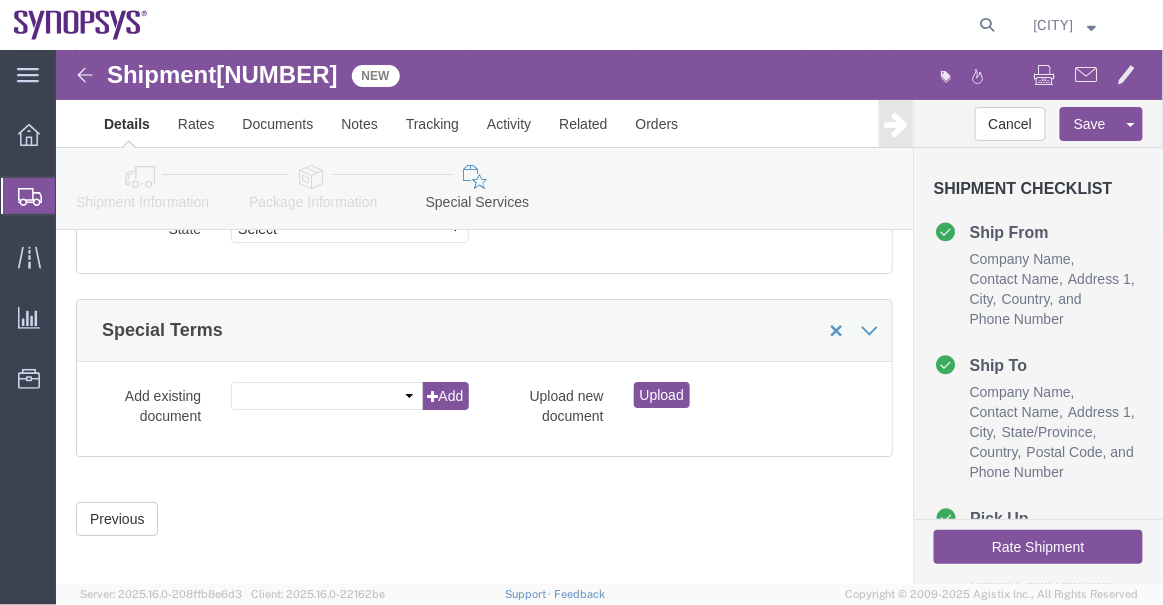 scroll, scrollTop: 3305, scrollLeft: 0, axis: vertical 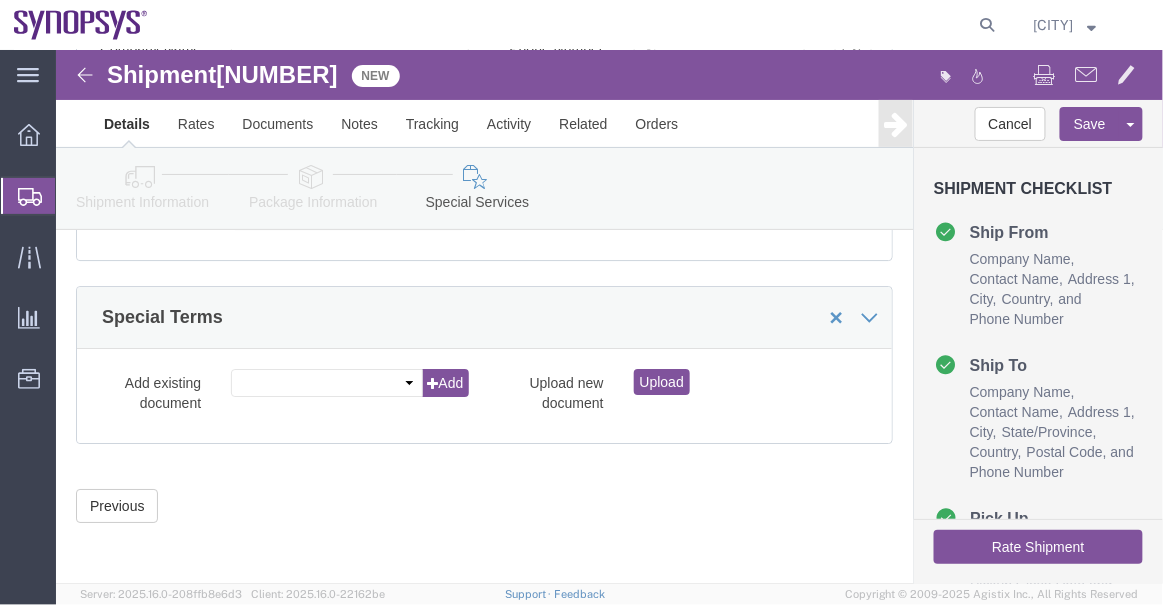 click on "Rate Shipment" 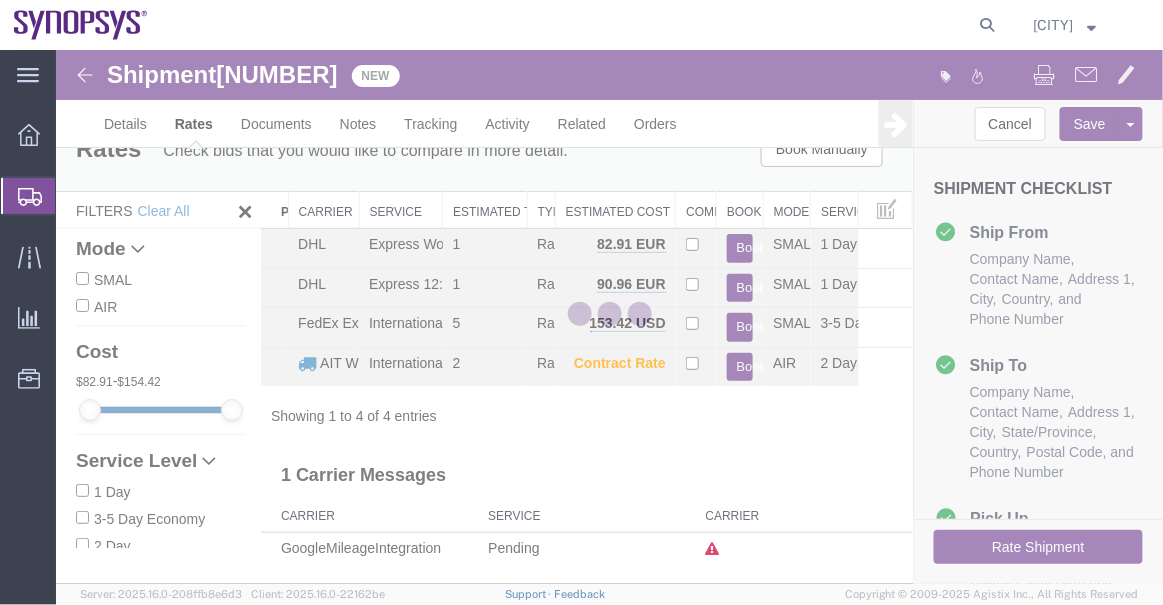 scroll, scrollTop: 0, scrollLeft: 0, axis: both 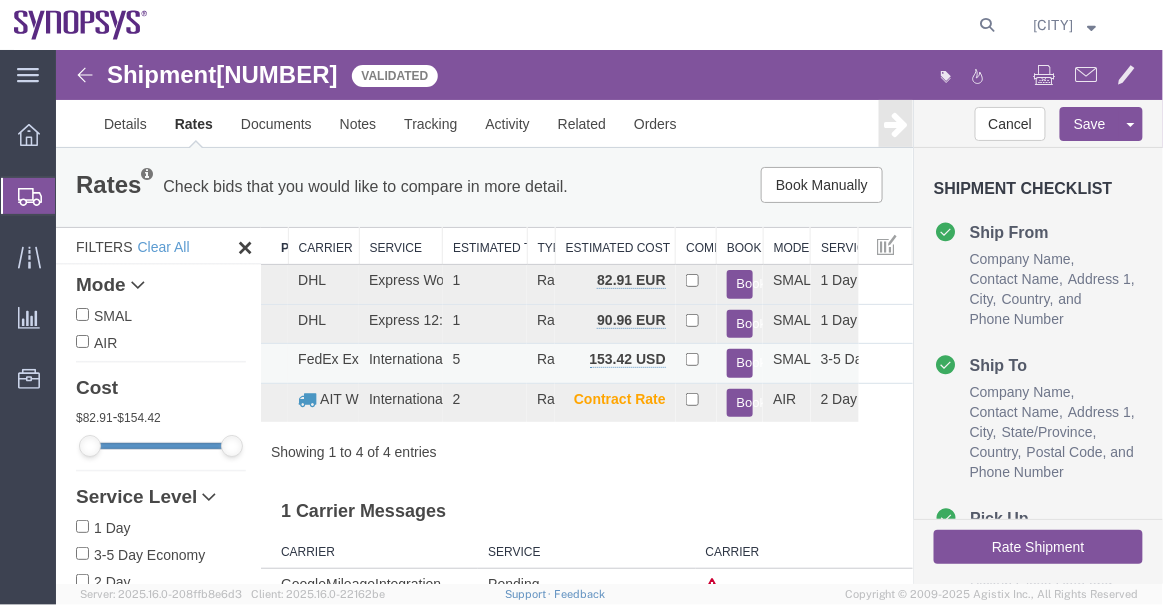 click on "Book" at bounding box center [739, 362] 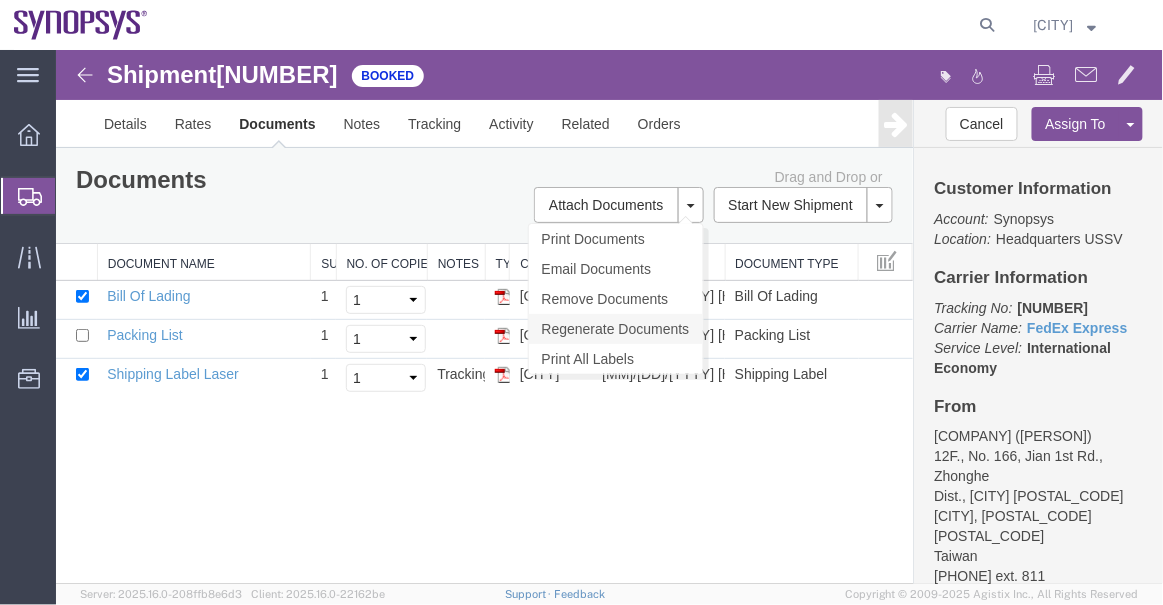 click on "Regenerate Documents" at bounding box center [615, 328] 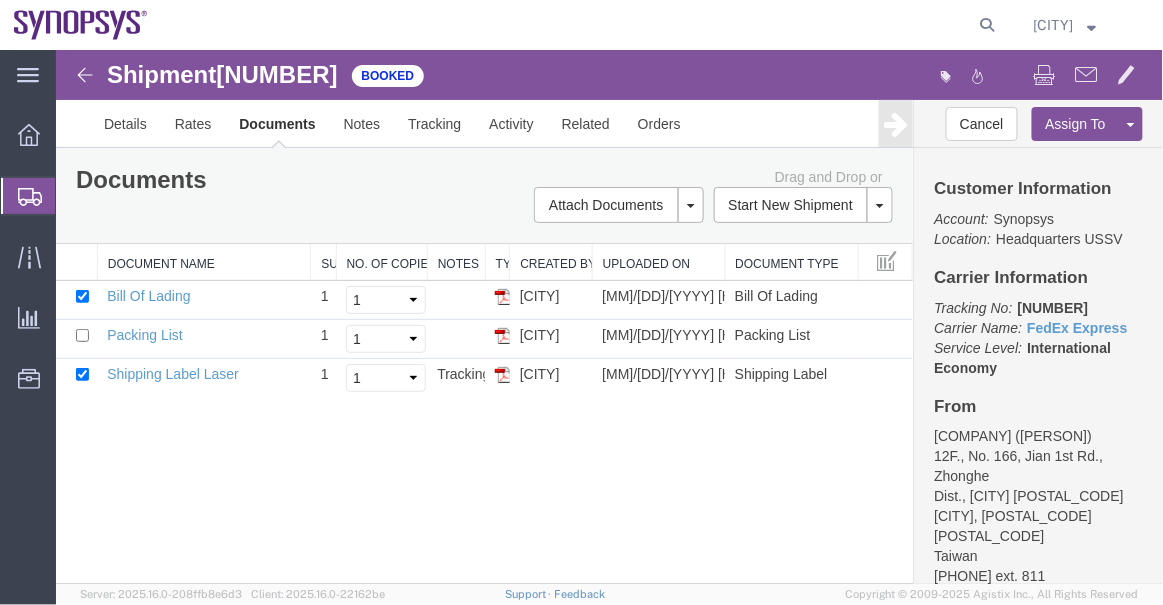 click on "Shipment  [NUMBER] 3
of
3   Booked
Details Rates Documents Notes Tracking Activity Related Orders
Cancel
Assign To
Clone Shipment
Save As Template
Customer Information
Account: Synopsys
Location: Headquarters [COUNTRY_CODE]
Carrier Information
Tracking No: [NUMBER]
Carrier Name: FedEx Express FedEx Express
Service Level: International Economy
From
[COMPANY] ([PERSON])
12F., No. 166, Jian 1st Rd., Zhonghe Dist., [CITY] [POSTAL_CODE] [CITY],
04 235
Taiwan
[PHONE] [EMAIL]
To
[COMPANY] ([PERSON])
62.147A 675 Almanor Ave. [CITY], [STATE] [POSTAL_CODE] [CITY],							 CA 94085
United States
[PHONE]
Other details
Reference: 001
Ship Date: 08/06/2025
Mode: Small Parcel
Creator: Supplier Request" at bounding box center (608, 316) 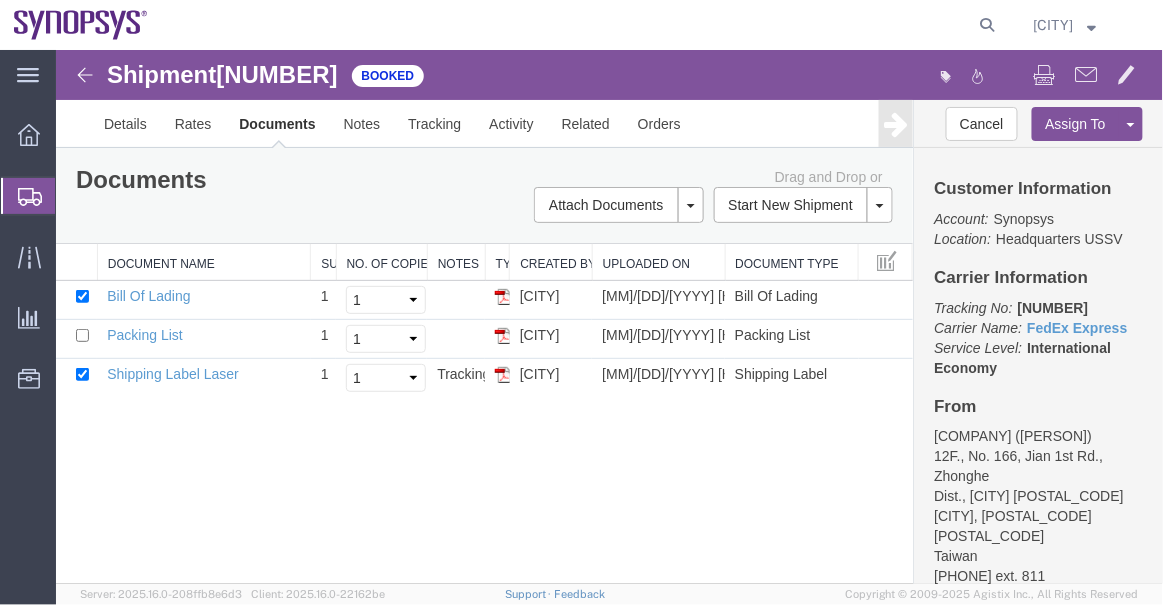 click on "Shipment Manager" 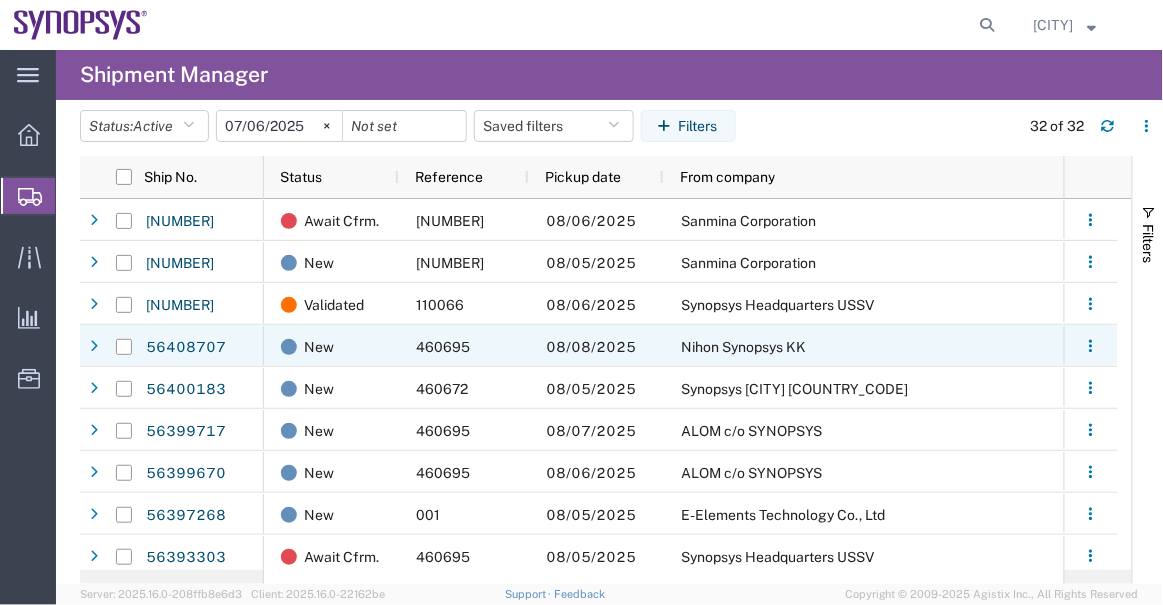 scroll, scrollTop: 108, scrollLeft: 0, axis: vertical 